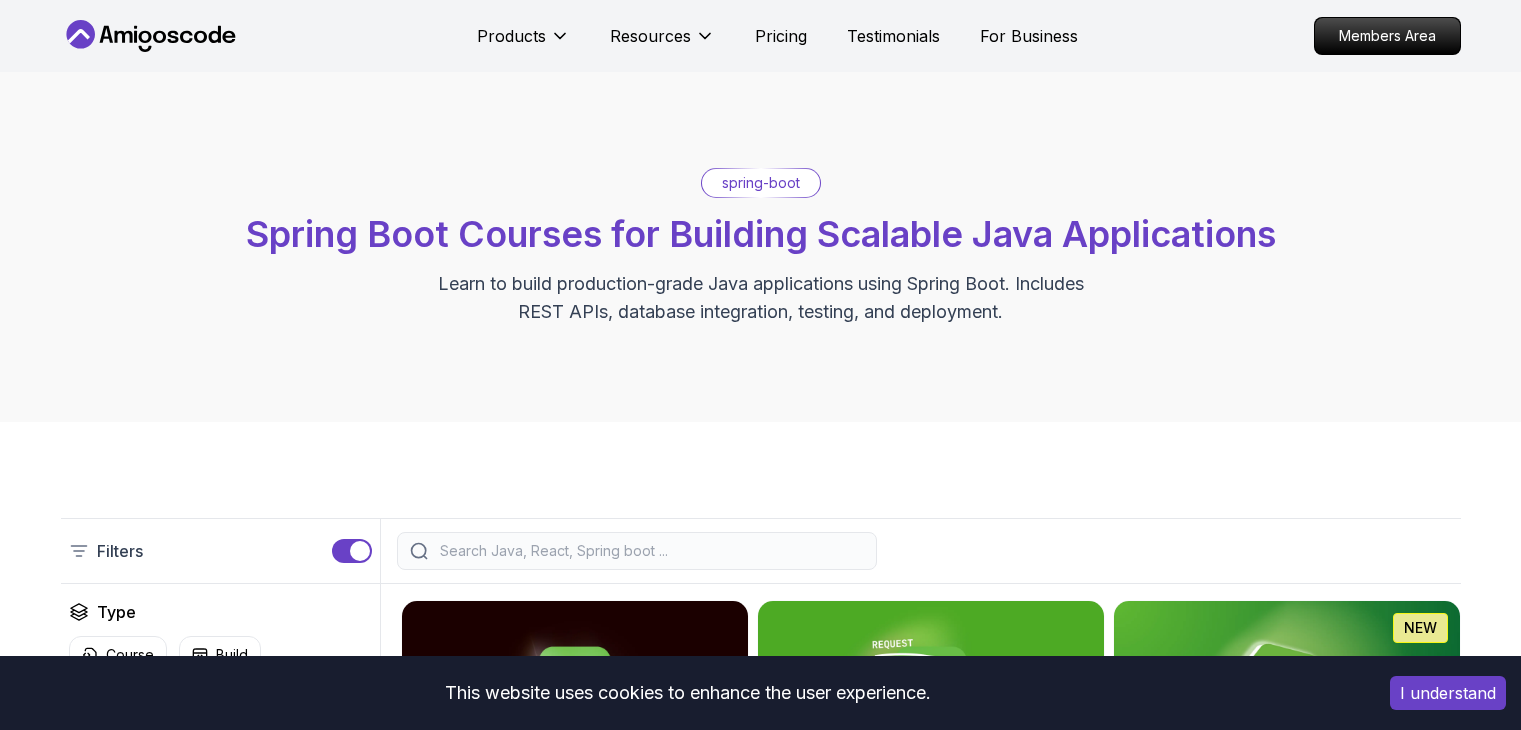 scroll, scrollTop: 368, scrollLeft: 0, axis: vertical 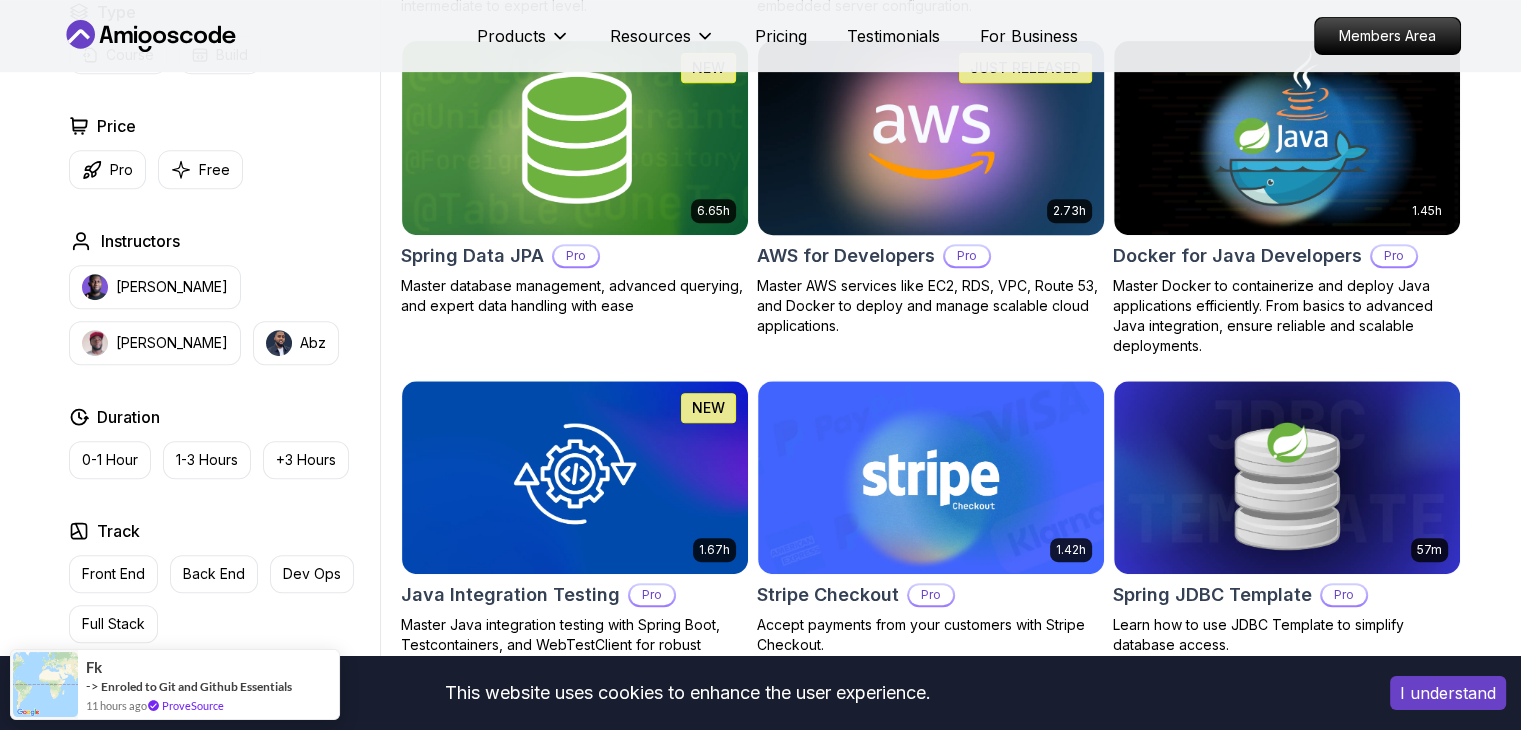 click on "This website uses cookies to enhance the user experience. I understand Products Resources Pricing Testimonials For Business Members Area Products Resources Pricing Testimonials For Business Members Area spring-boot Spring Boot Courses for Building Scalable Java Applications Learn to build production-grade Java applications using Spring Boot. Includes REST APIs, database integration, testing, and deployment. Filters Filters Type Course Build Price Pro Free Instructors [PERSON_NAME] [PERSON_NAME] Duration 0-1 Hour 1-3 Hours +3 Hours Track Front End Back End Dev Ops Full Stack Level Junior Mid-level Senior 5.18h Advanced Spring Boot Pro Dive deep into Spring Boot with our advanced course, designed to take your skills from intermediate to expert level. 3.30h Building APIs with Spring Boot Pro Learn to build robust, scalable APIs with Spring Boot, mastering REST principles, JSON handling, and embedded server configuration. 1.67h NEW Spring Boot for Beginners 6.65h NEW Spring Data JPA Pro 2.73h JUST RELEASED Pro 1.45h" at bounding box center [760, 753] 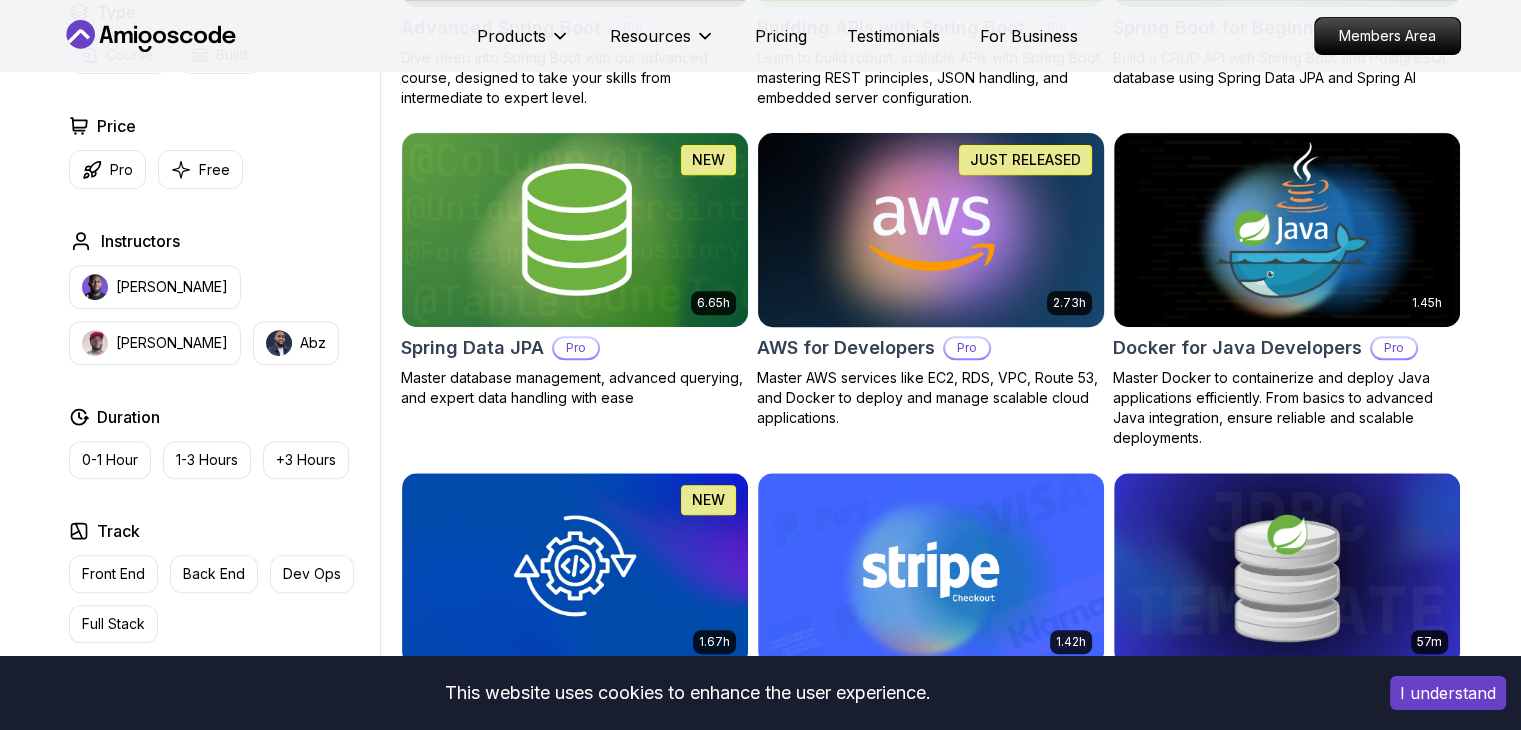 scroll, scrollTop: 775, scrollLeft: 0, axis: vertical 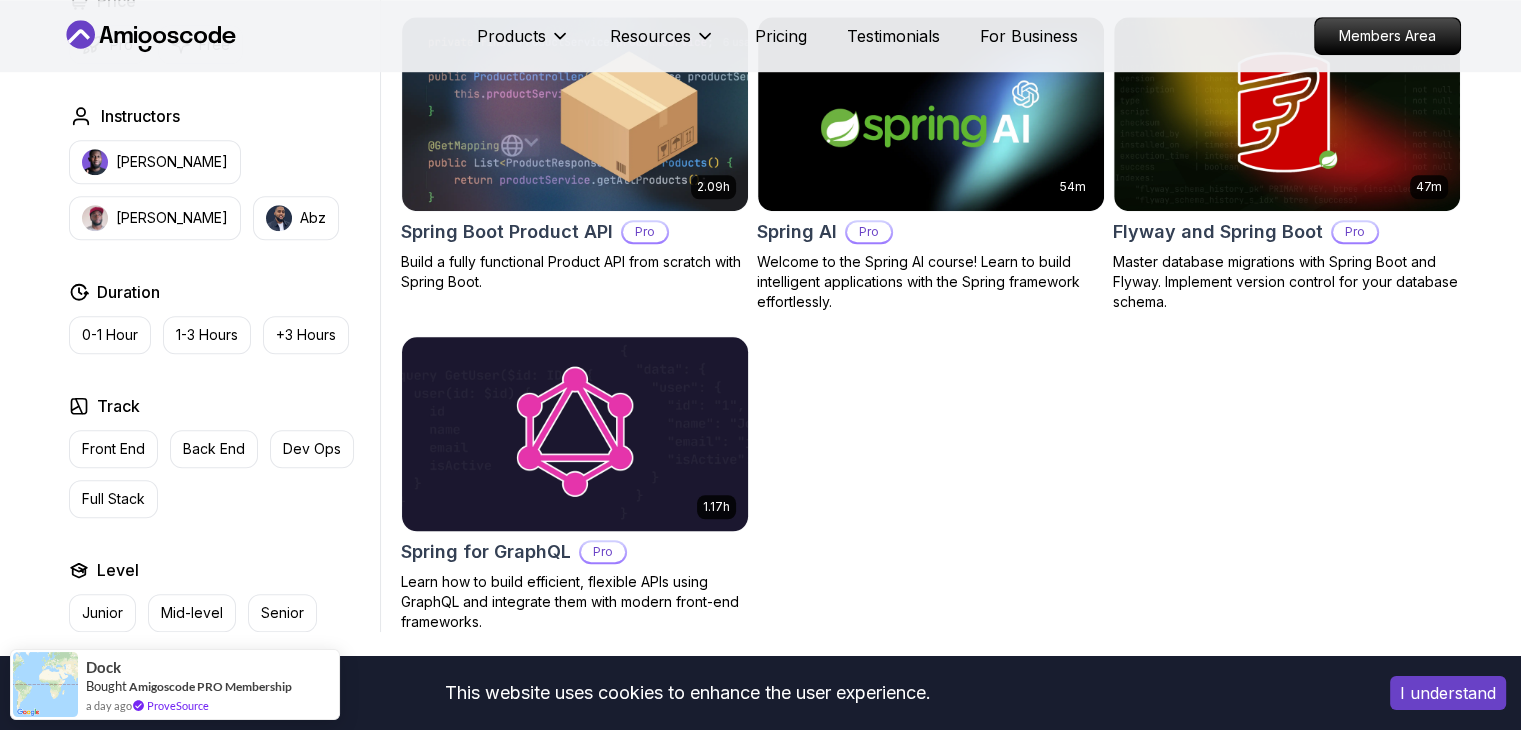 click at bounding box center (574, 433) 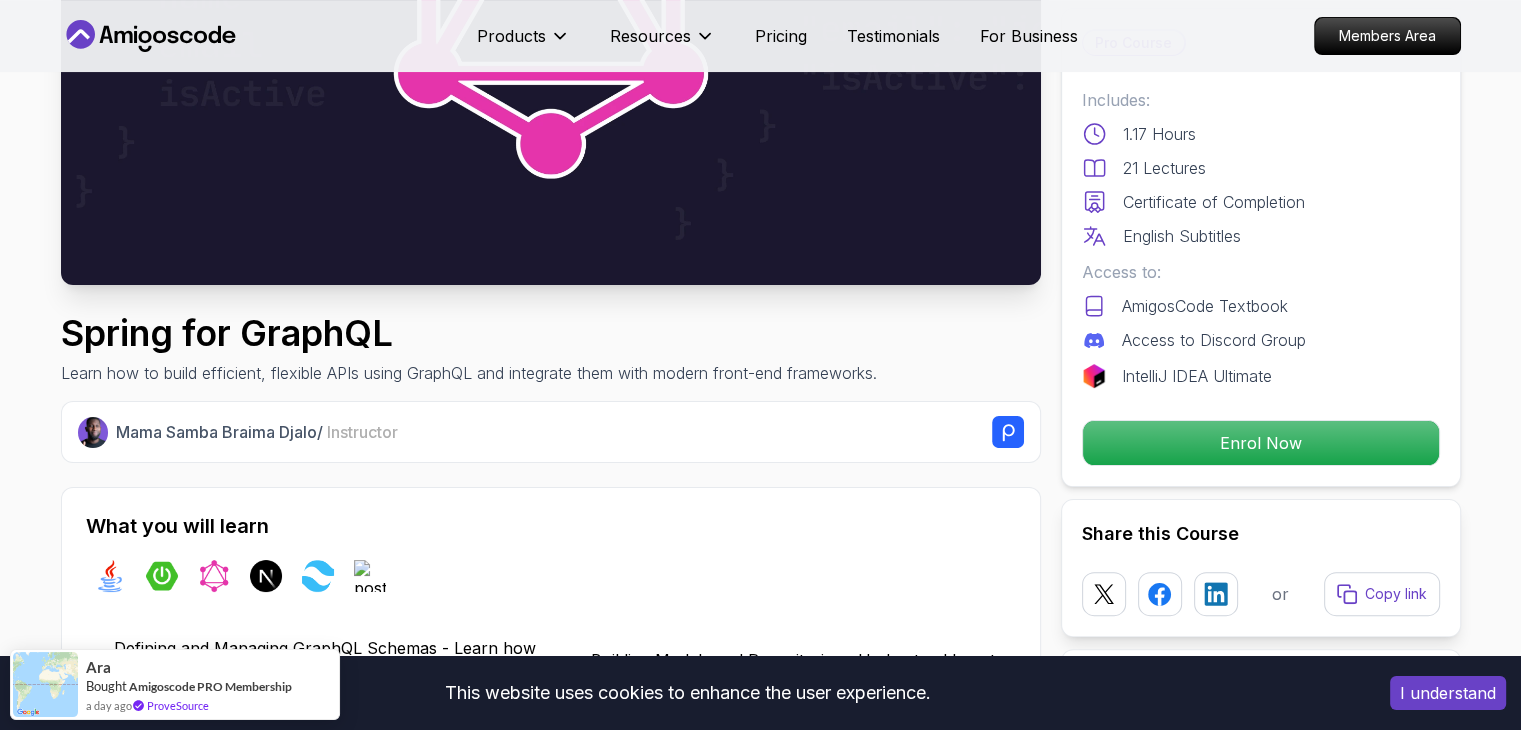 scroll, scrollTop: 340, scrollLeft: 0, axis: vertical 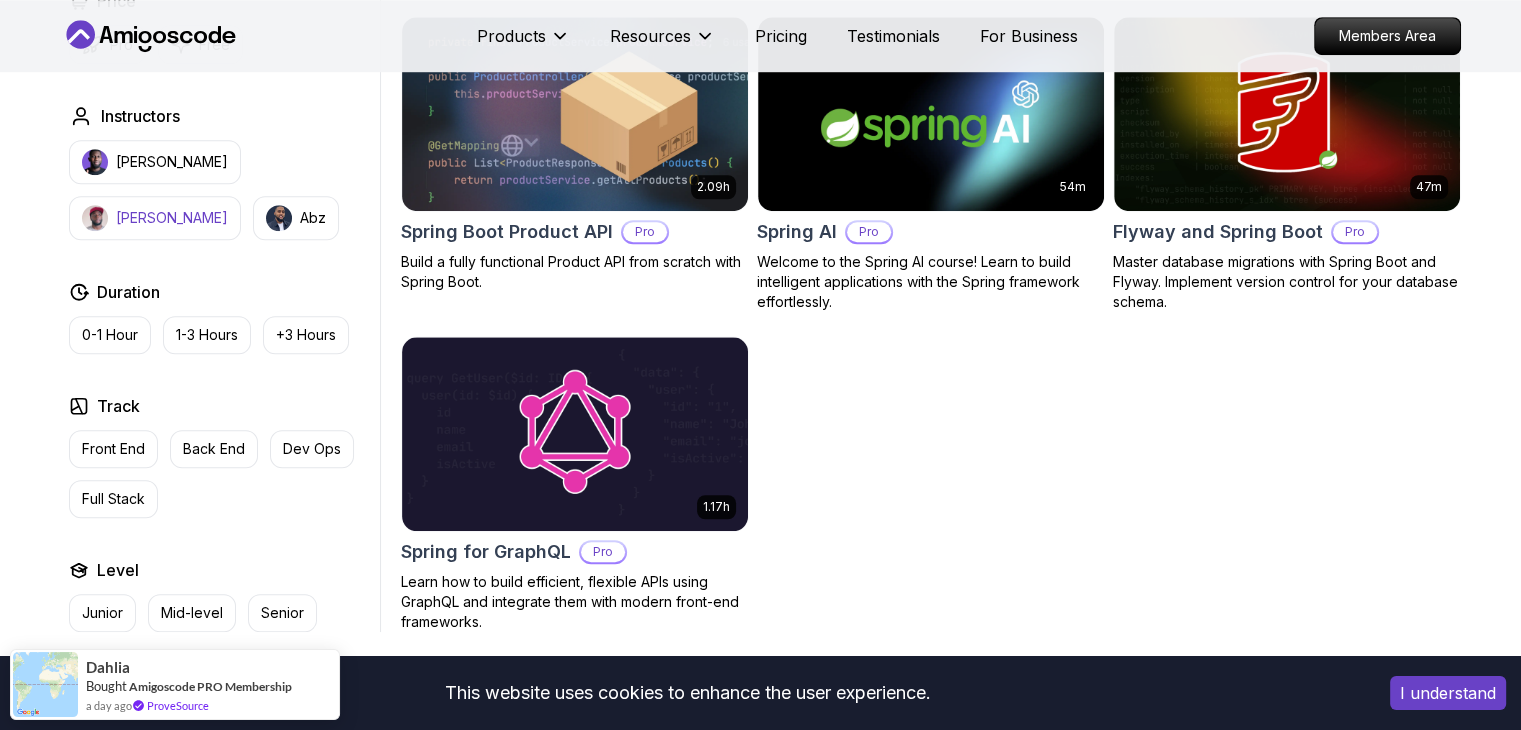click on "[PERSON_NAME]" at bounding box center [155, 218] 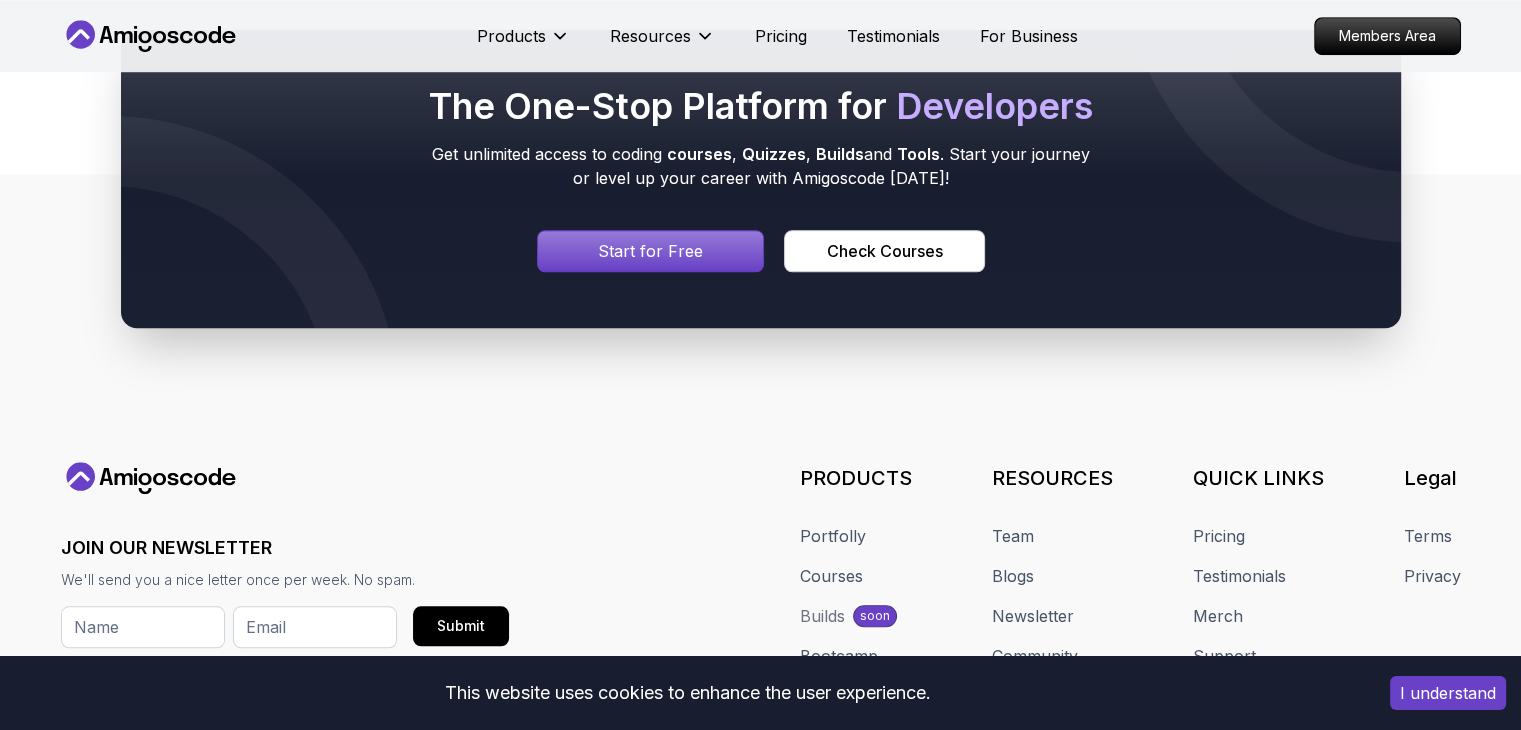 type 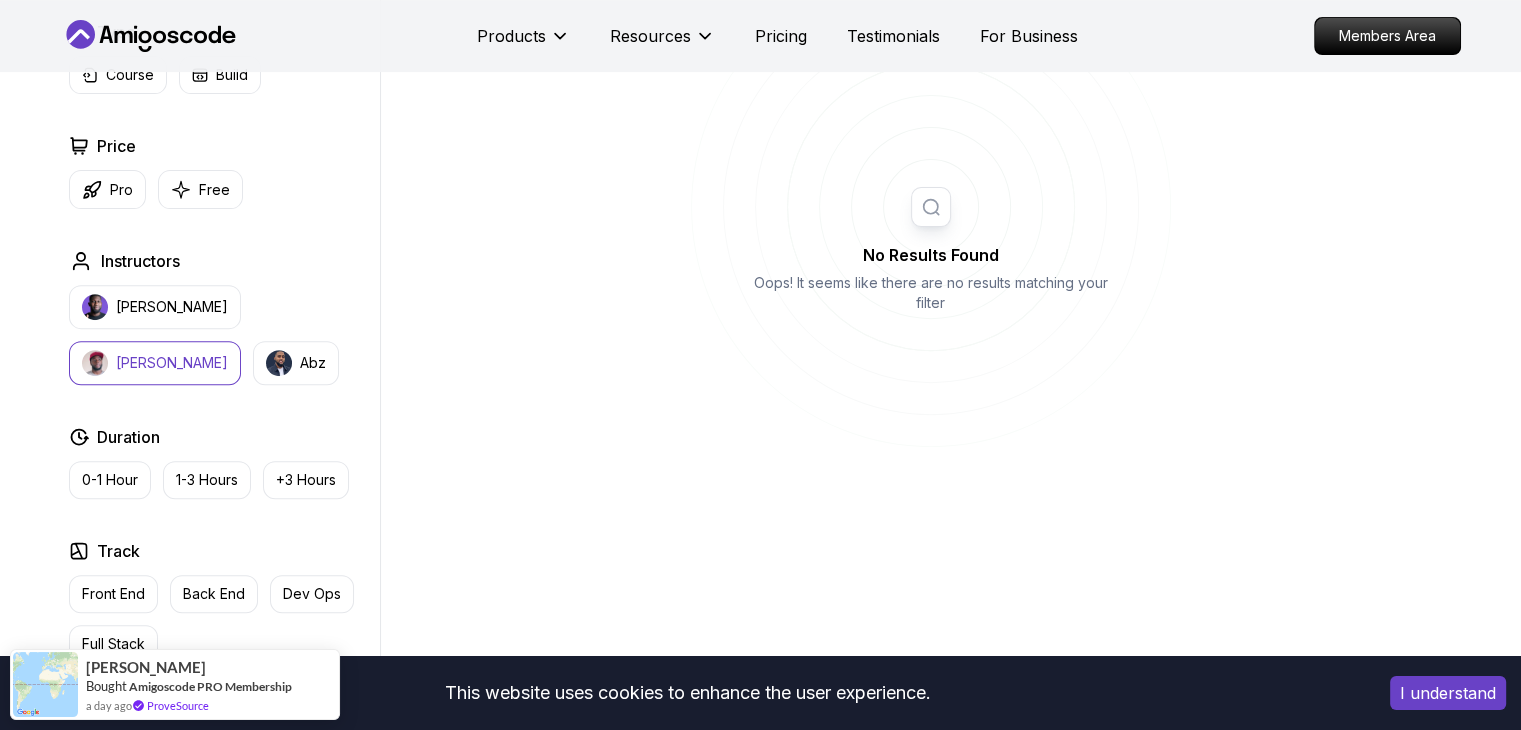 scroll, scrollTop: 696, scrollLeft: 0, axis: vertical 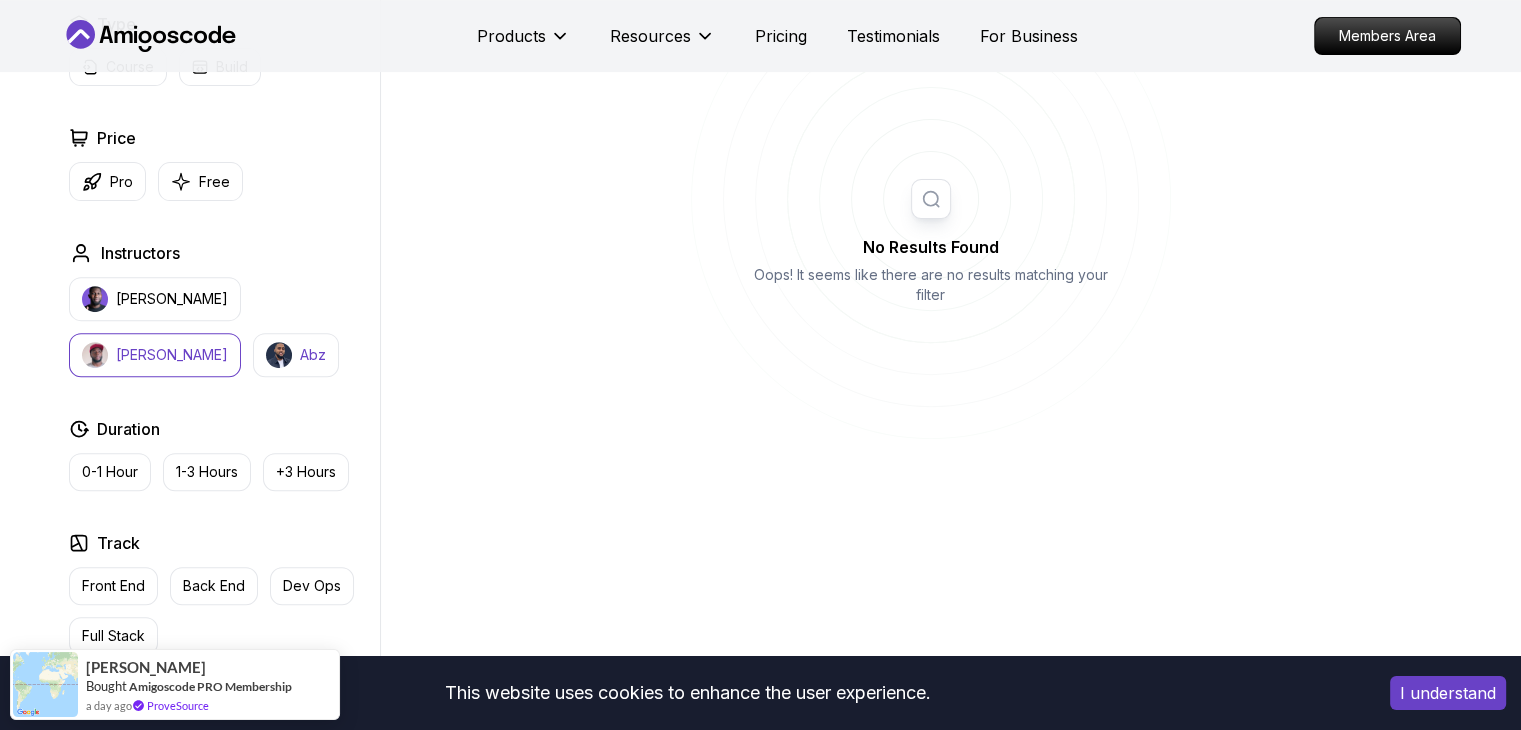 click on "Abz" at bounding box center [296, 355] 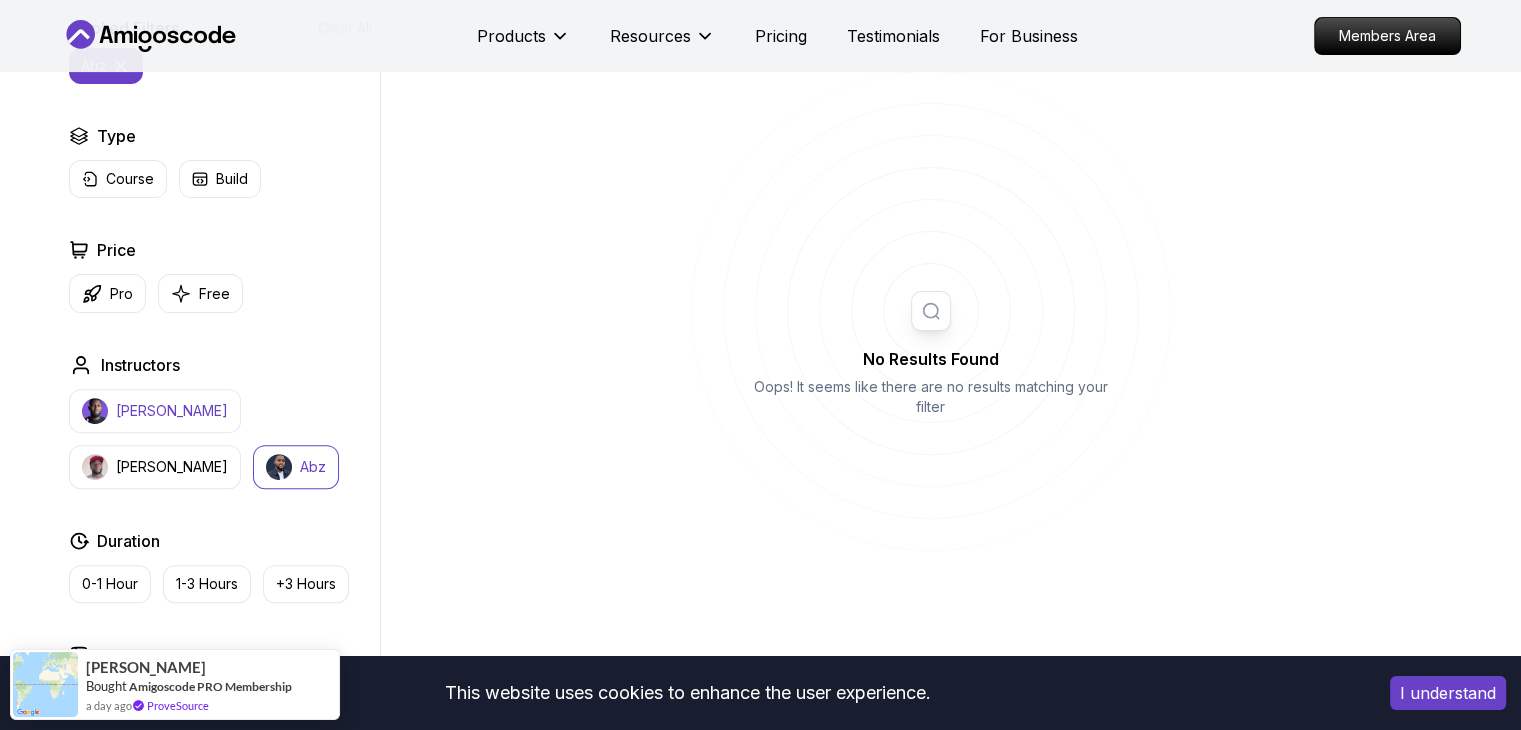 scroll, scrollTop: 592, scrollLeft: 0, axis: vertical 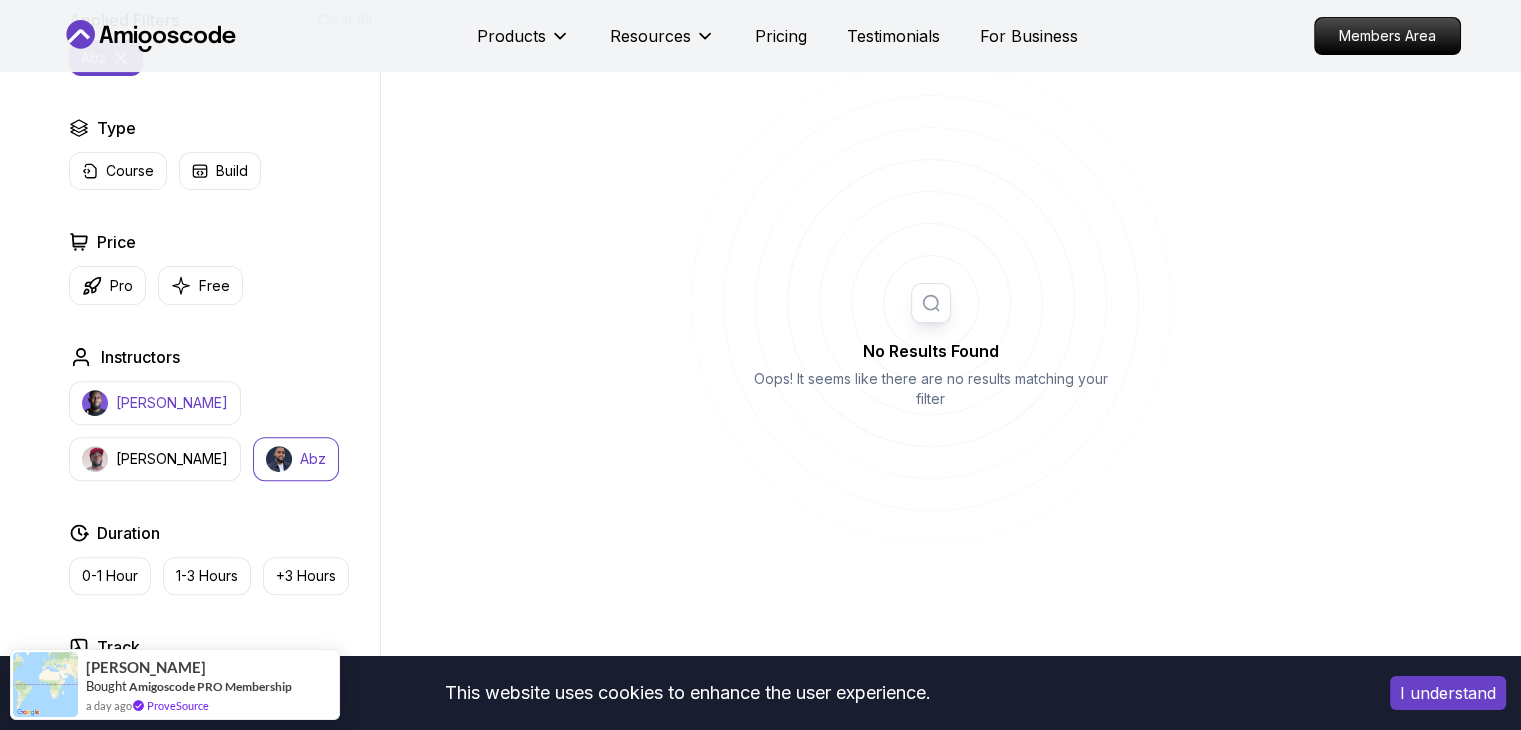 click on "[PERSON_NAME]" at bounding box center (172, 403) 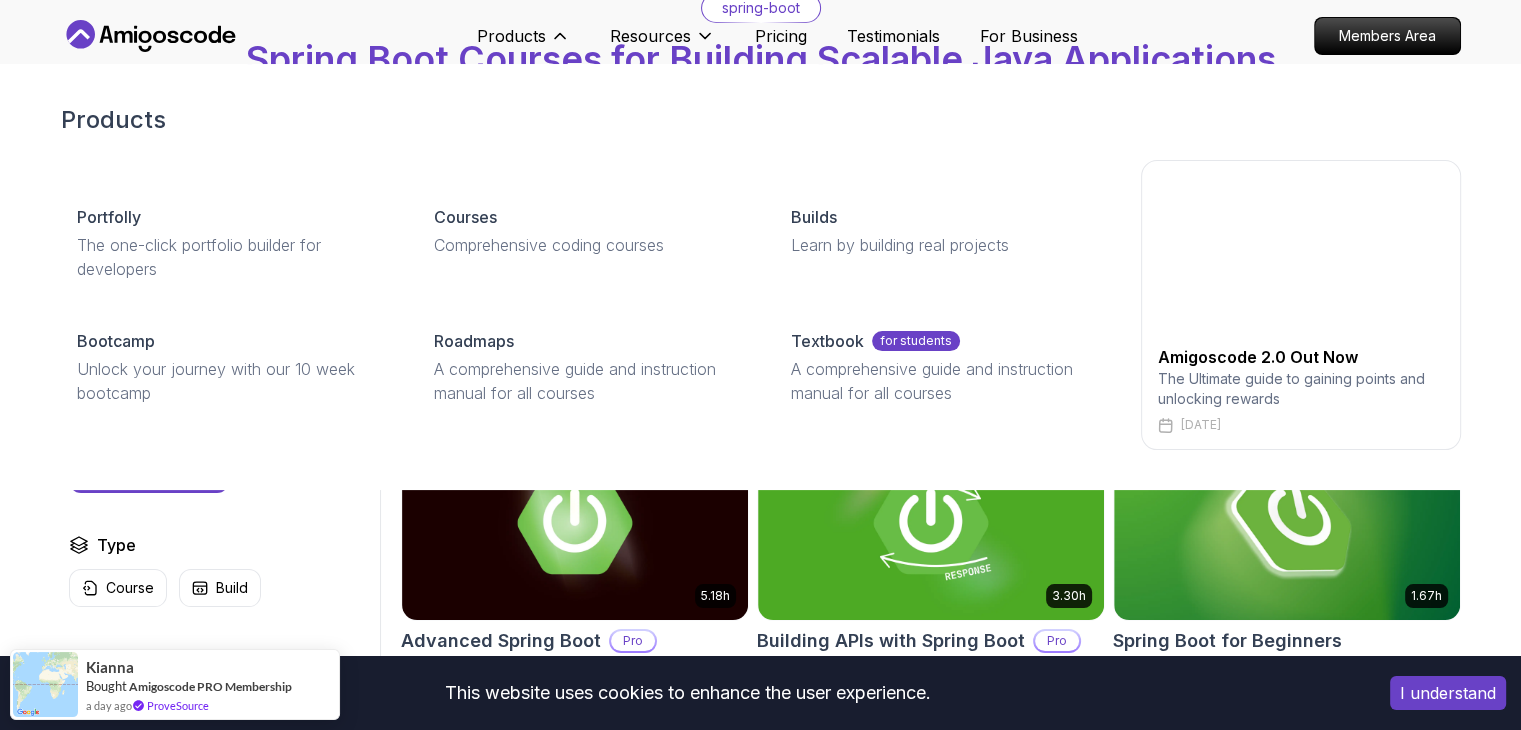 scroll, scrollTop: 166, scrollLeft: 0, axis: vertical 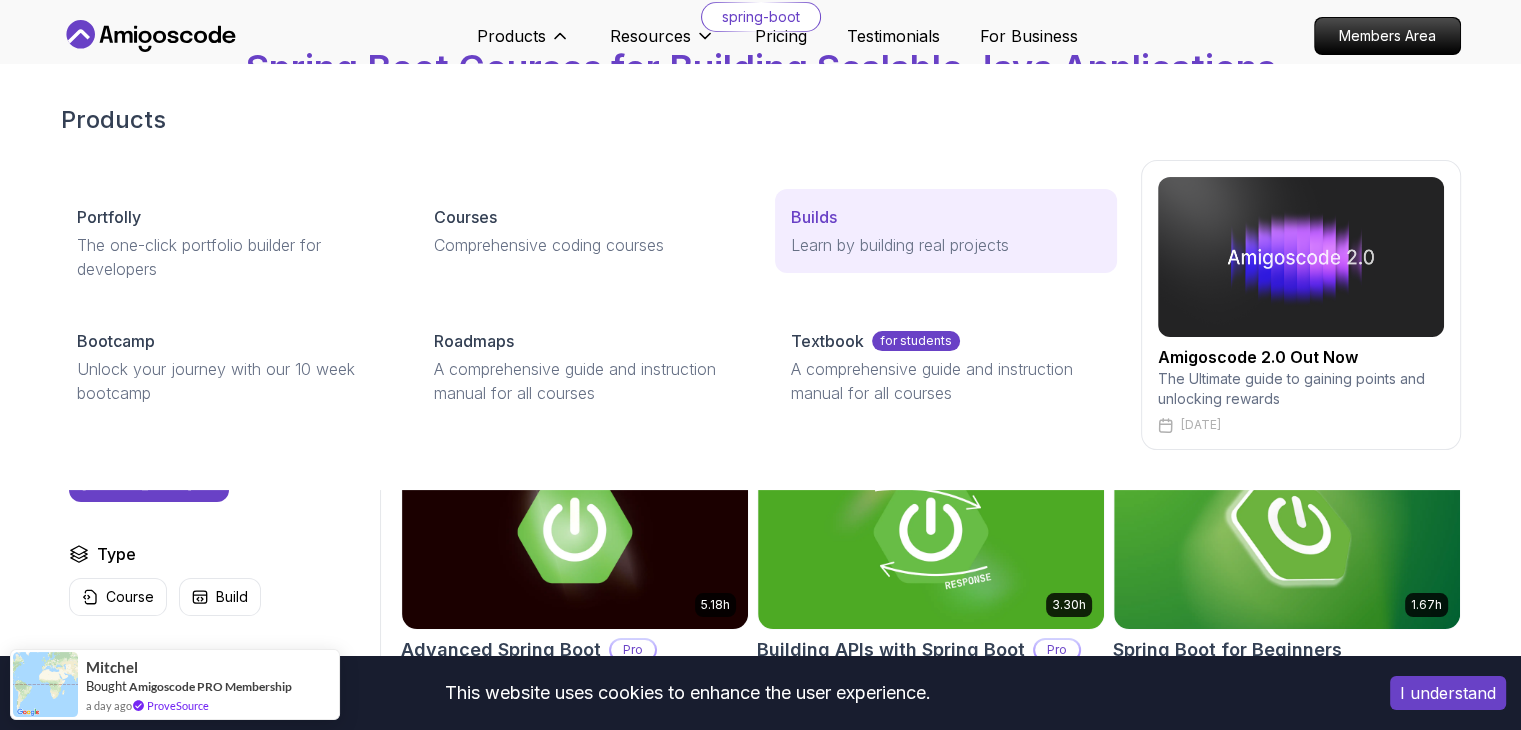 click on "Builds" at bounding box center (814, 217) 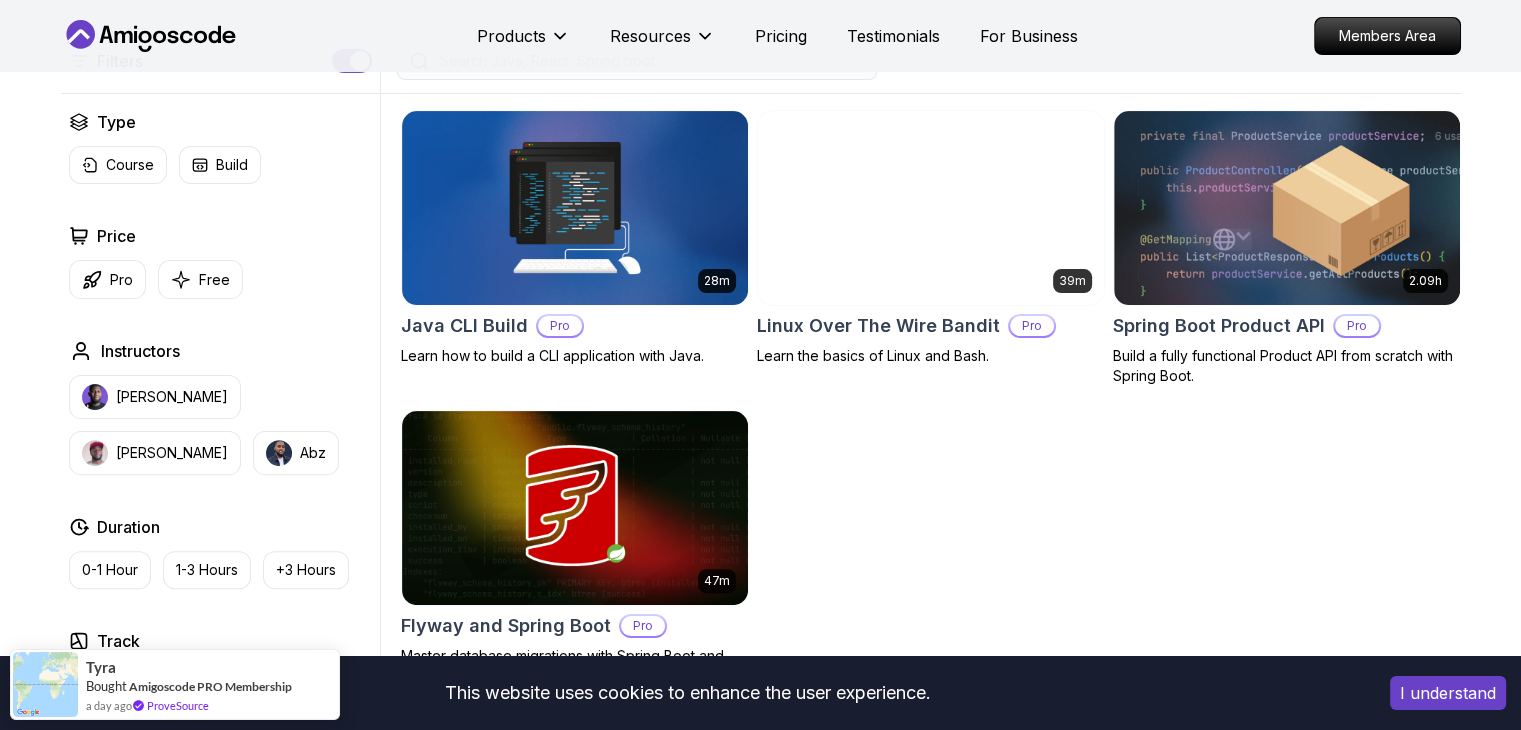 scroll, scrollTop: 516, scrollLeft: 0, axis: vertical 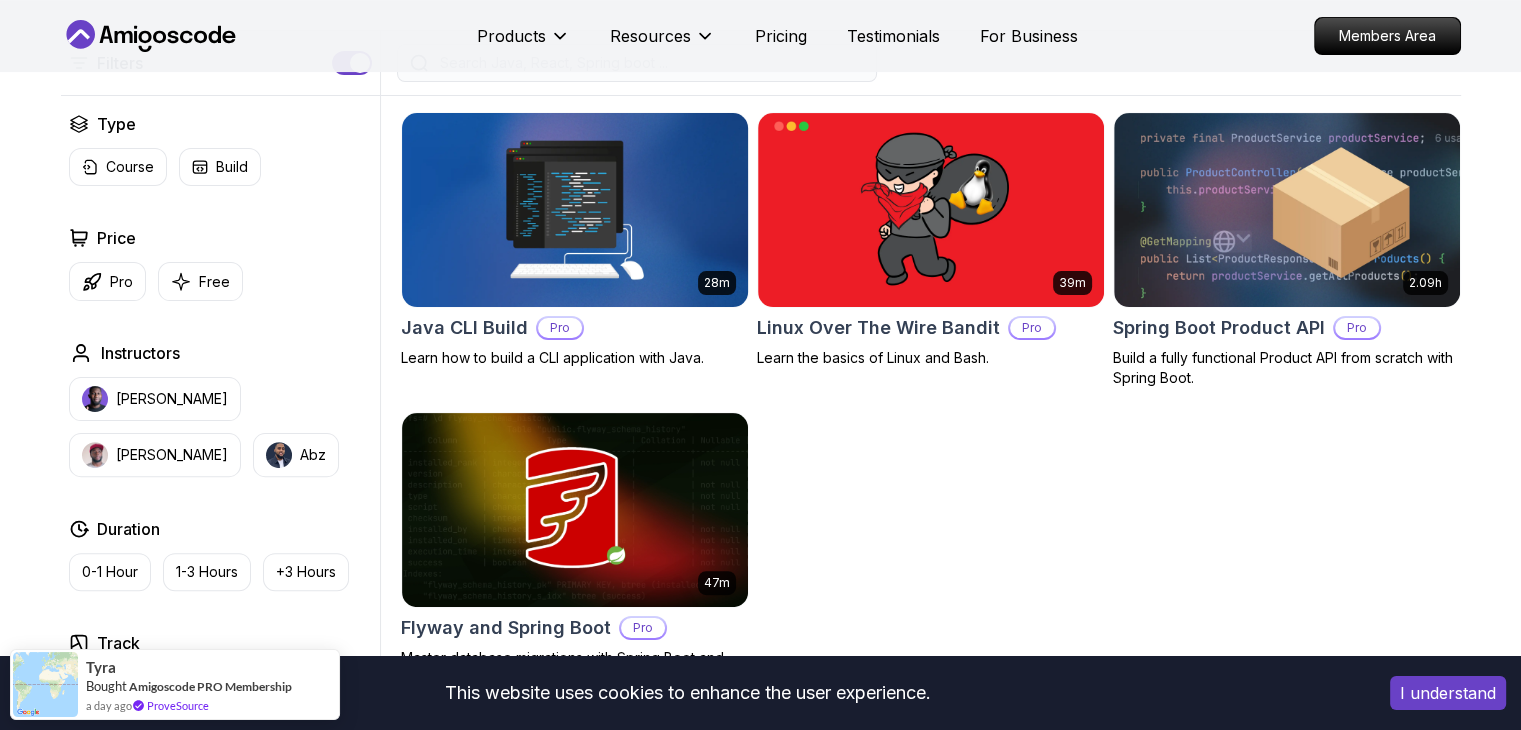 click at bounding box center [574, 209] 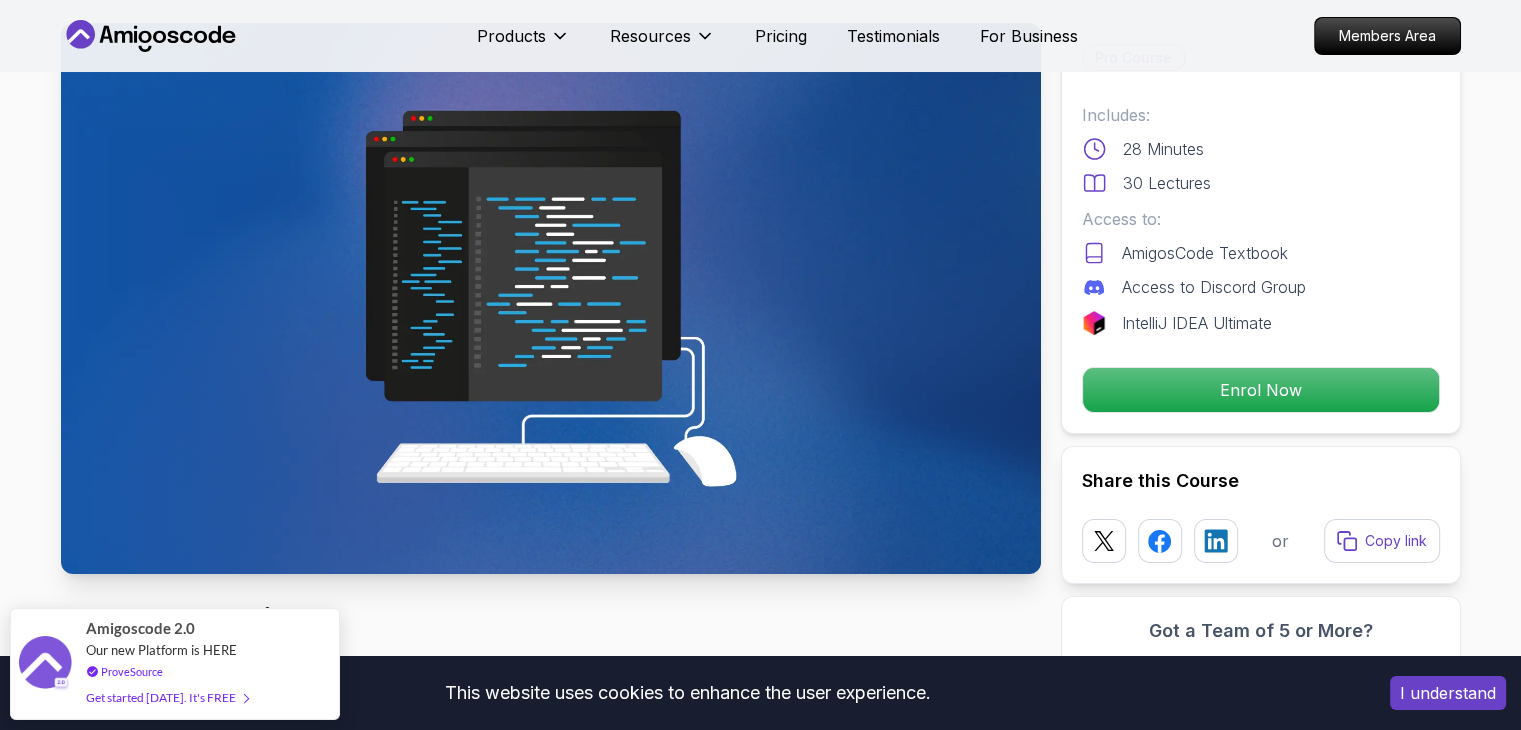 scroll, scrollTop: 0, scrollLeft: 0, axis: both 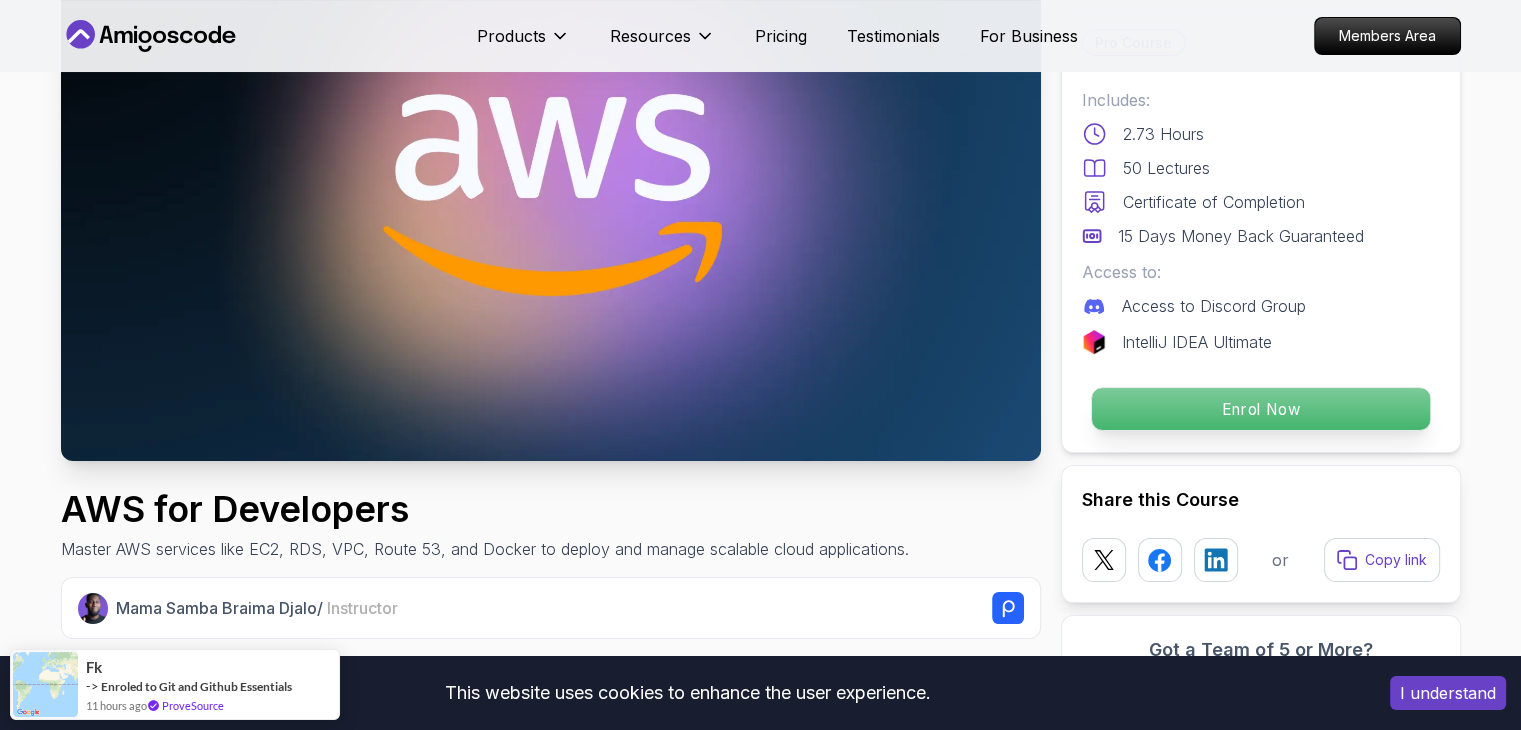 click on "Enrol Now" at bounding box center (1260, 409) 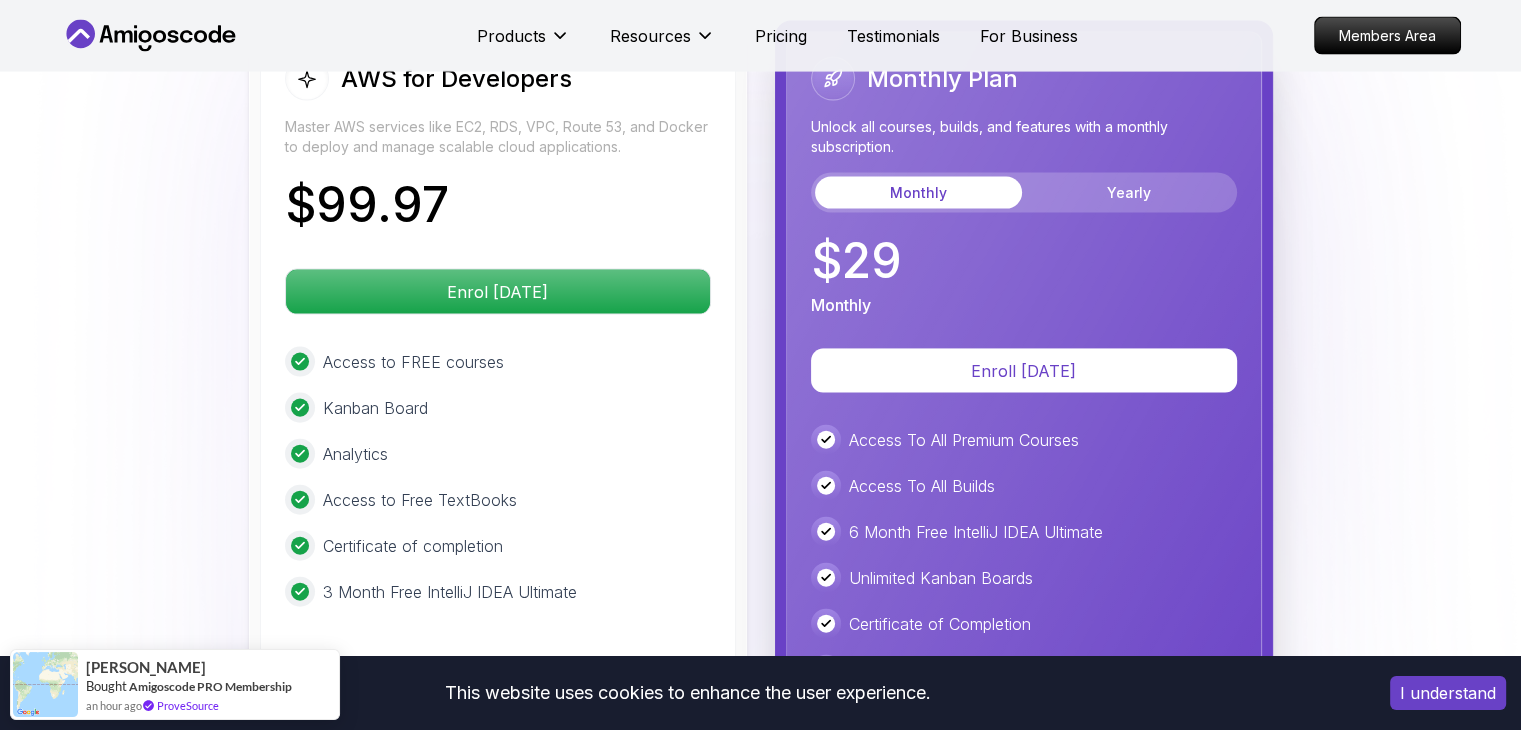 scroll, scrollTop: 4335, scrollLeft: 0, axis: vertical 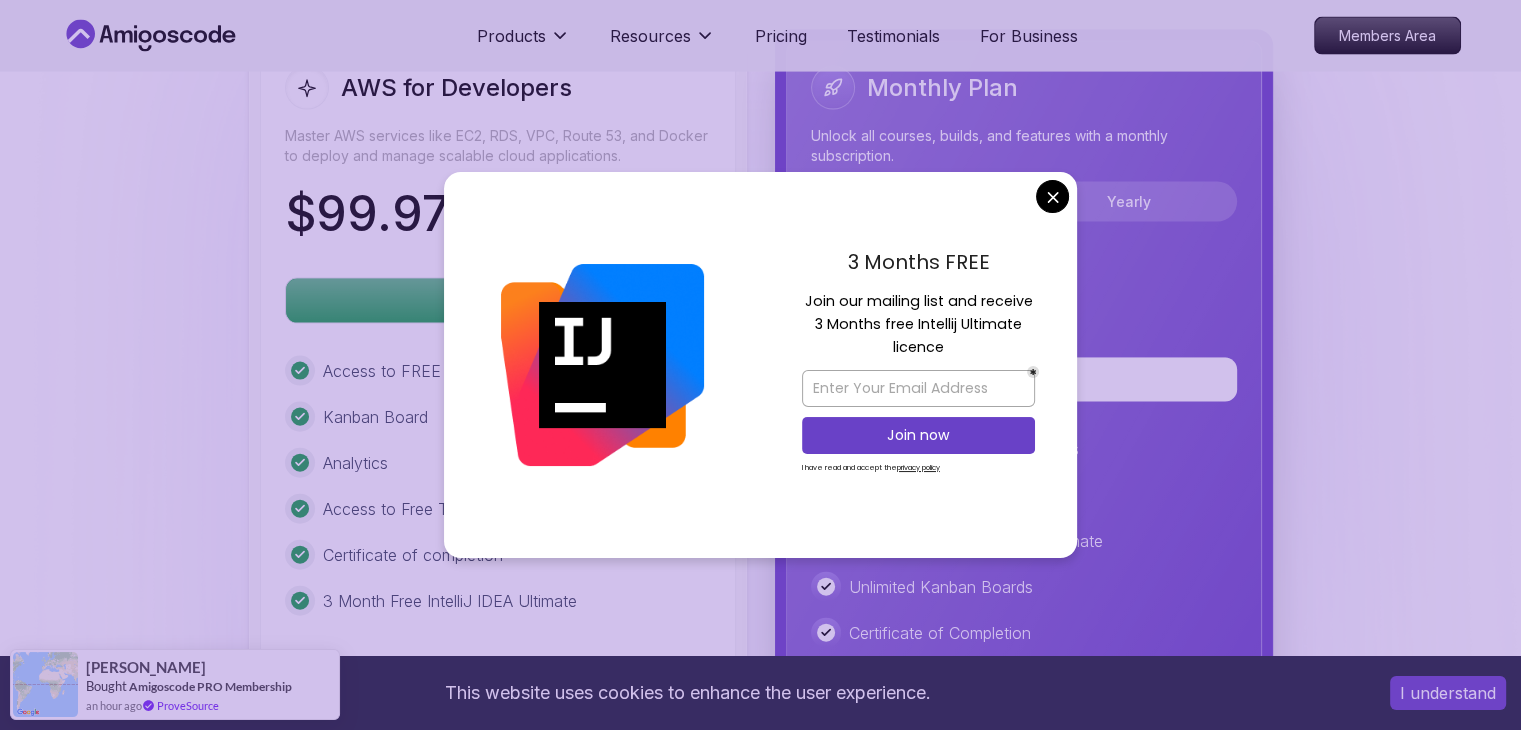 click on "This website uses cookies to enhance the user experience. I understand Products Resources Pricing Testimonials For Business Members Area Products Resources Pricing Testimonials For Business Members Area AWS for Developers Master AWS services like EC2, RDS, VPC, Route 53, and Docker to deploy and manage scalable cloud applications. Mama Samba Braima Djalo  /   Instructor Pro Course Includes: 2.73 Hours 50 Lectures Certificate of Completion 15 Days Money Back Guaranteed Access to: Access to Discord Group IntelliJ IDEA Ultimate Enrol Now Share this Course or Copy link Got a Team of 5 or More? With one subscription, give your entire team access to all courses and features. Check our Business Plan Mama Samba Braima Djalo  /   Instructor What you will learn aws ec2 vpc rds route53 docker linux bash chrome AWS Fundamentals - Understand AWS services, global infrastructure, and cost management. Deploy & Manage EC2 Instances - Learn how to launch, configure, and connect to virtual servers.
Want to master   using  ." at bounding box center (760, -232) 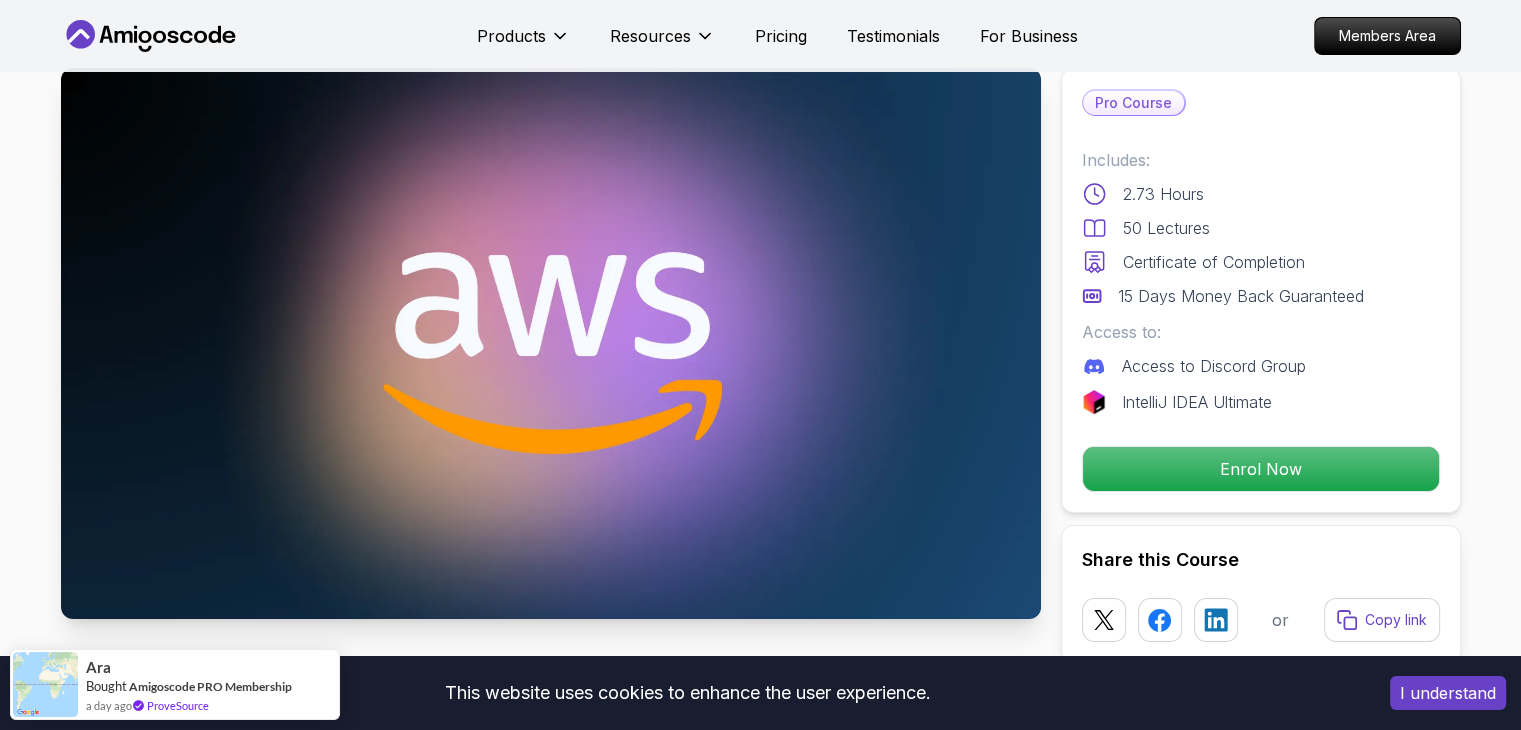 scroll, scrollTop: 0, scrollLeft: 0, axis: both 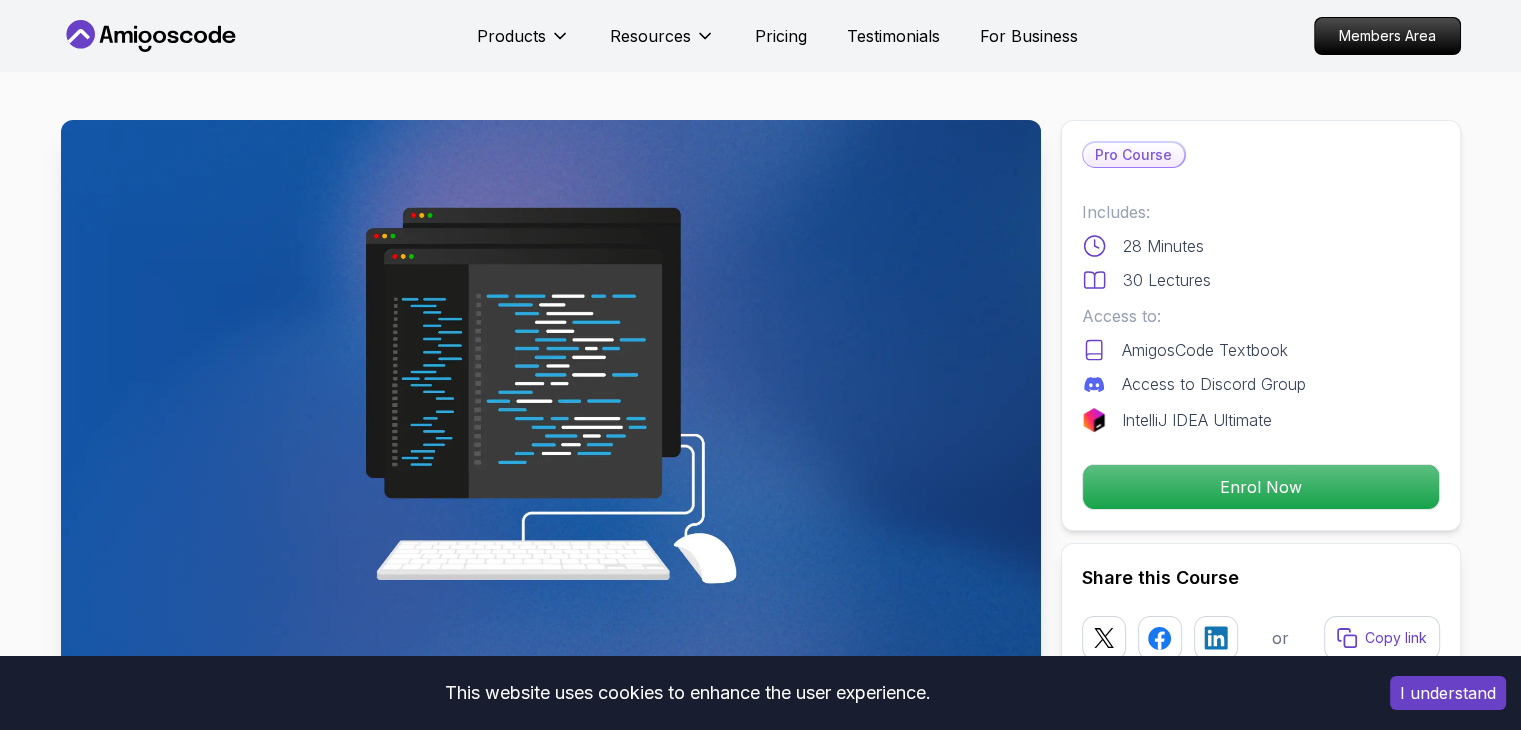 click 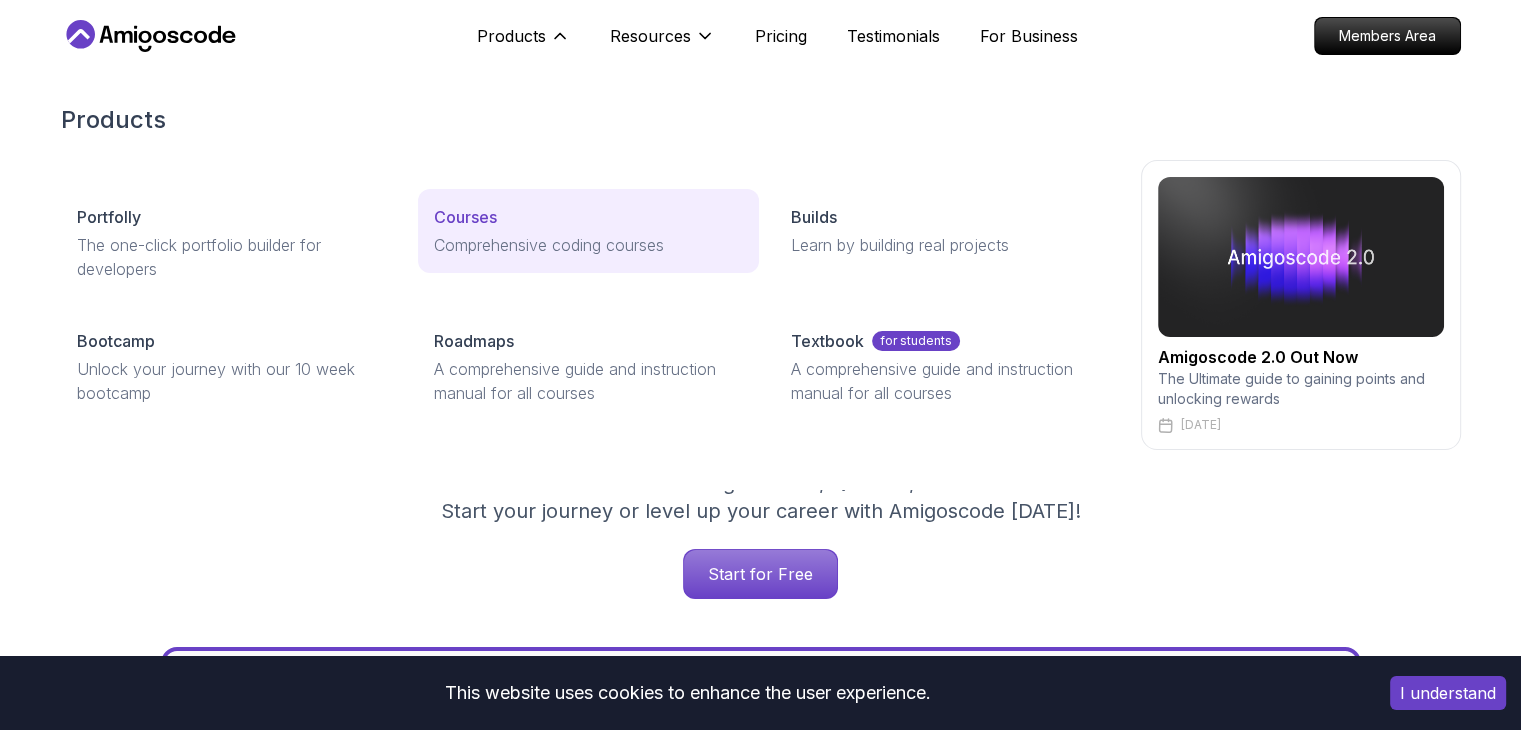 click on "Courses" at bounding box center [465, 217] 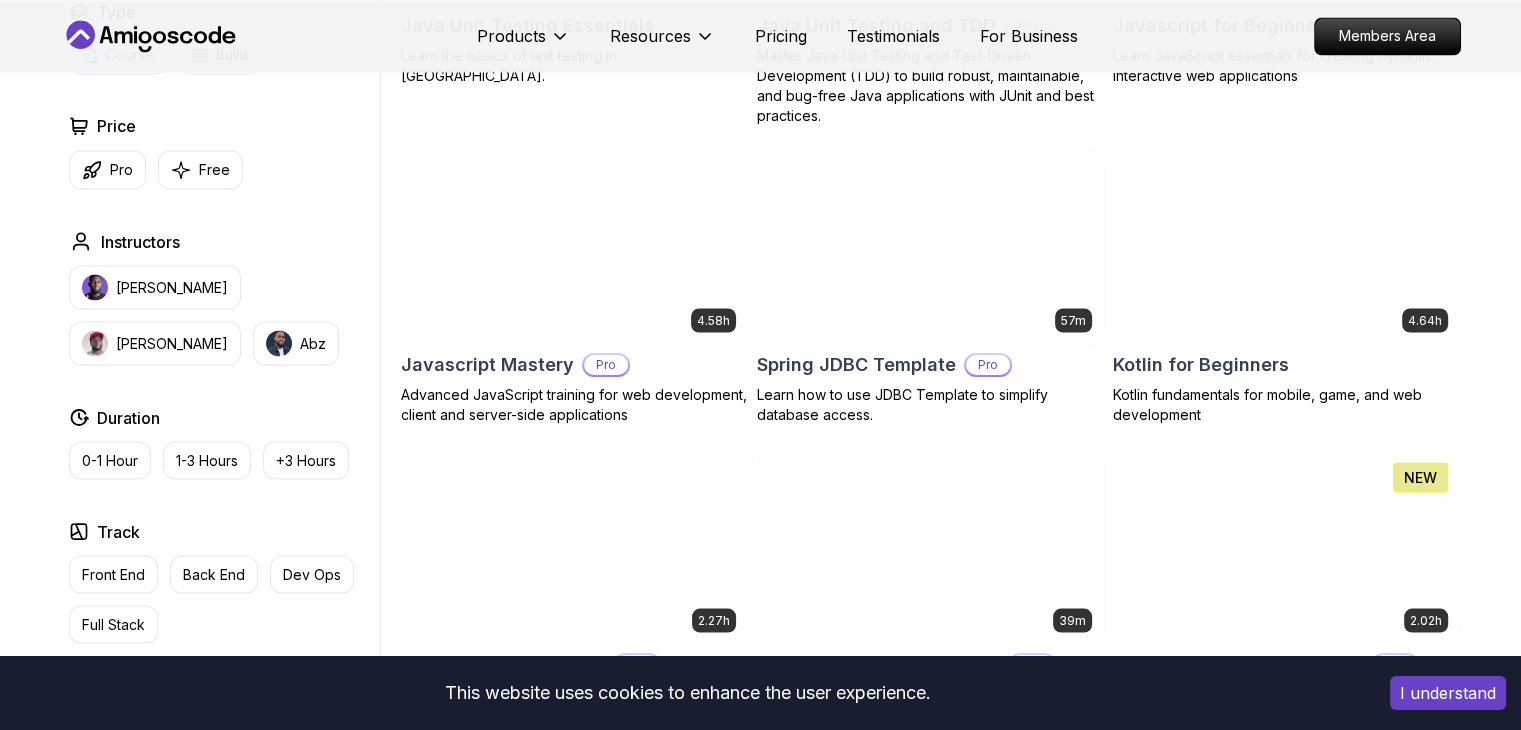 scroll, scrollTop: 3616, scrollLeft: 0, axis: vertical 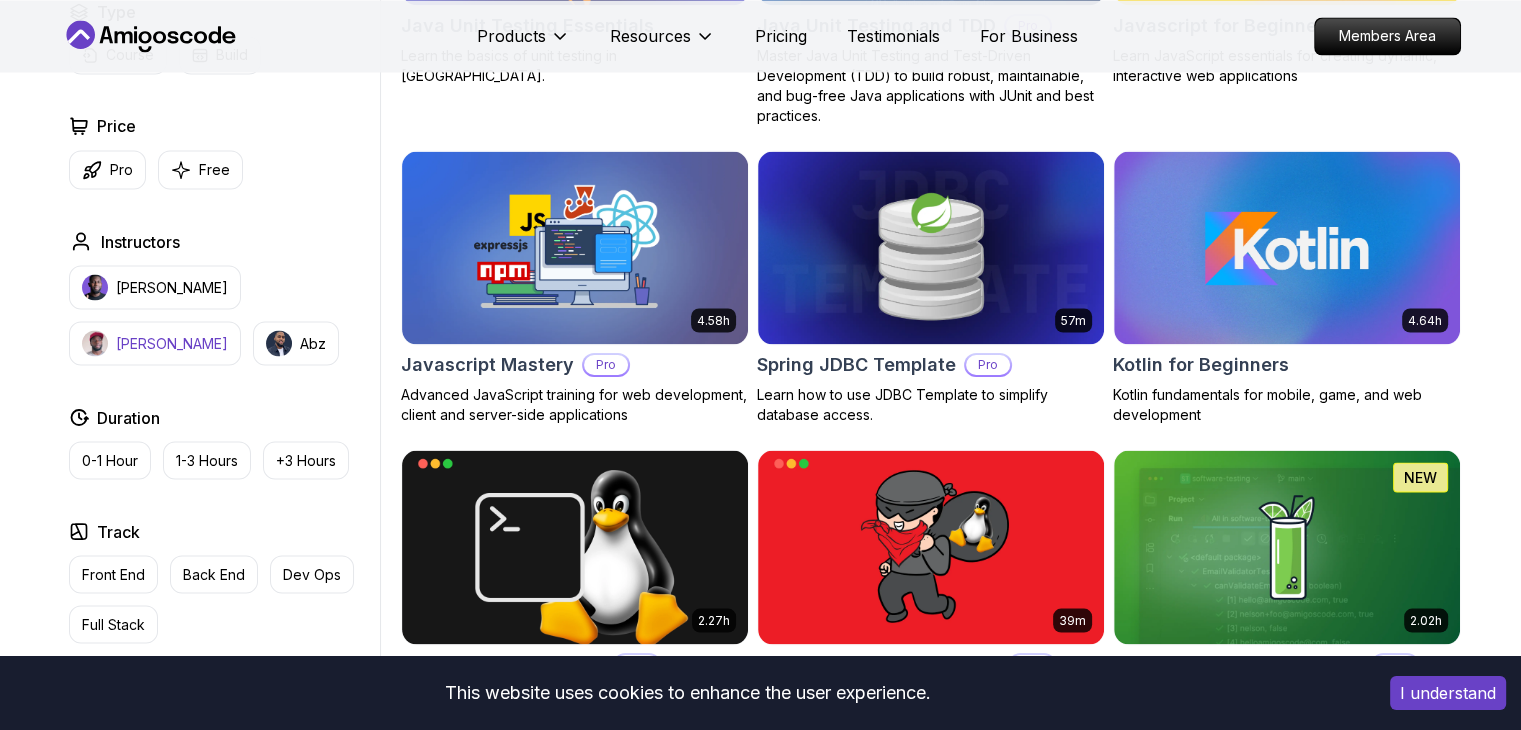 click on "[PERSON_NAME]" at bounding box center (155, 343) 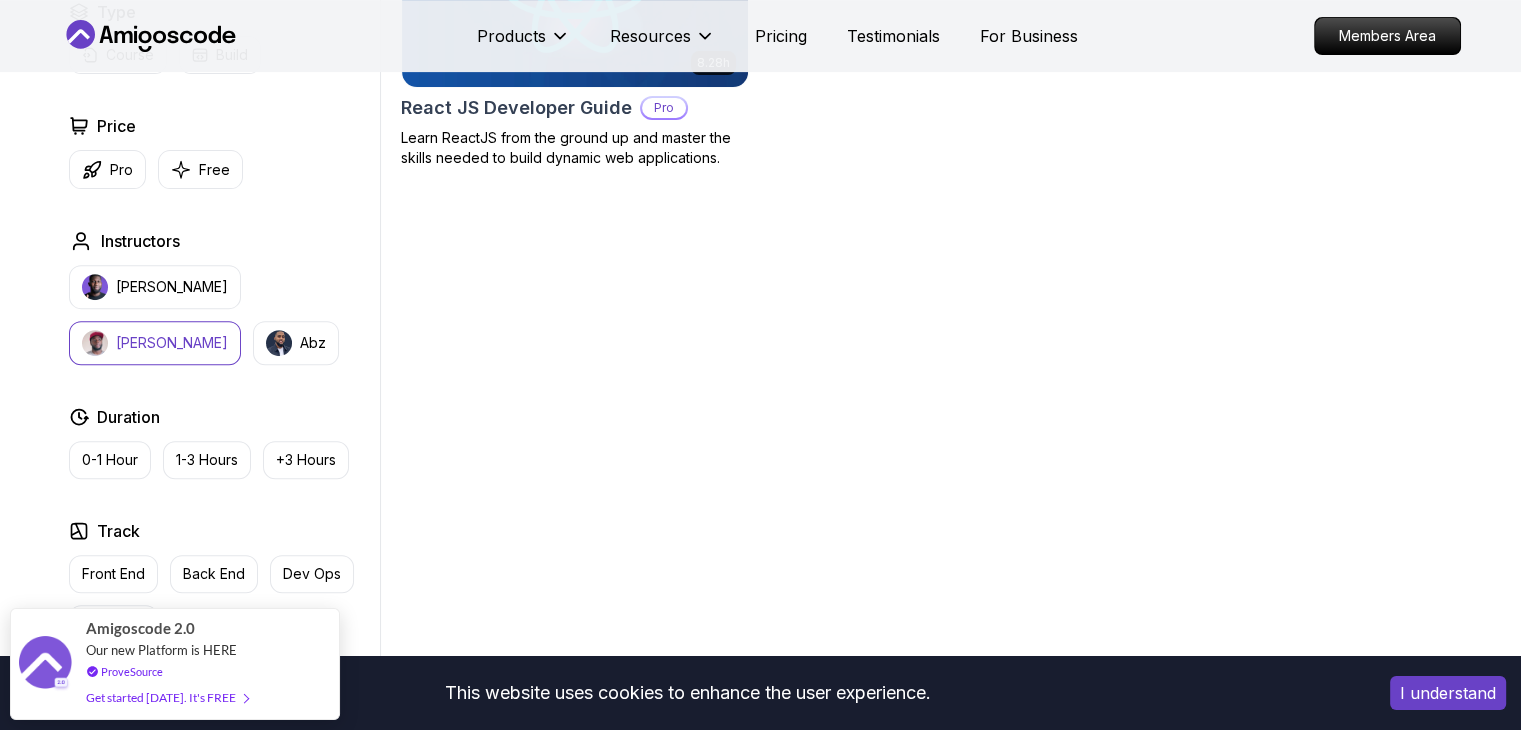 scroll, scrollTop: 736, scrollLeft: 0, axis: vertical 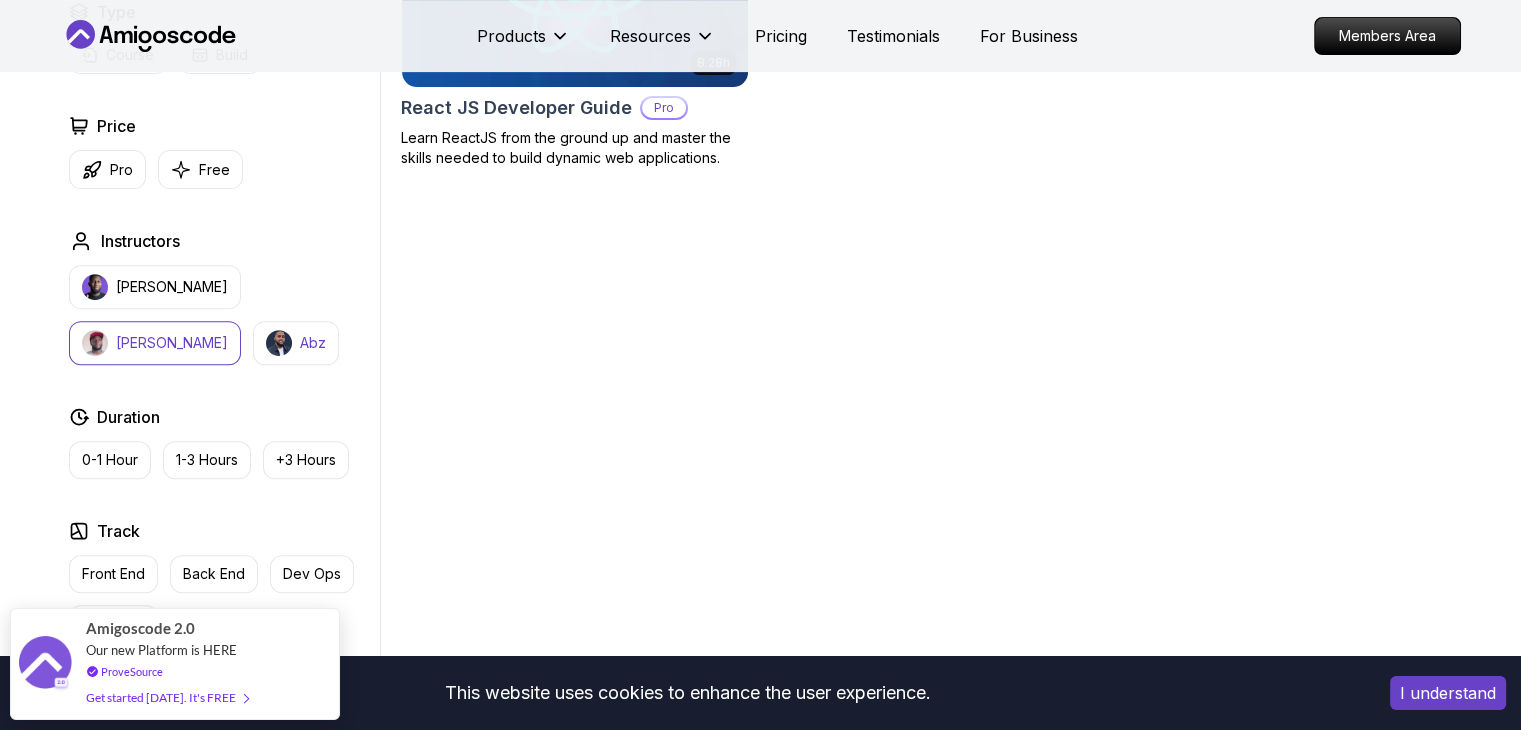 click on "Abz" at bounding box center [313, 343] 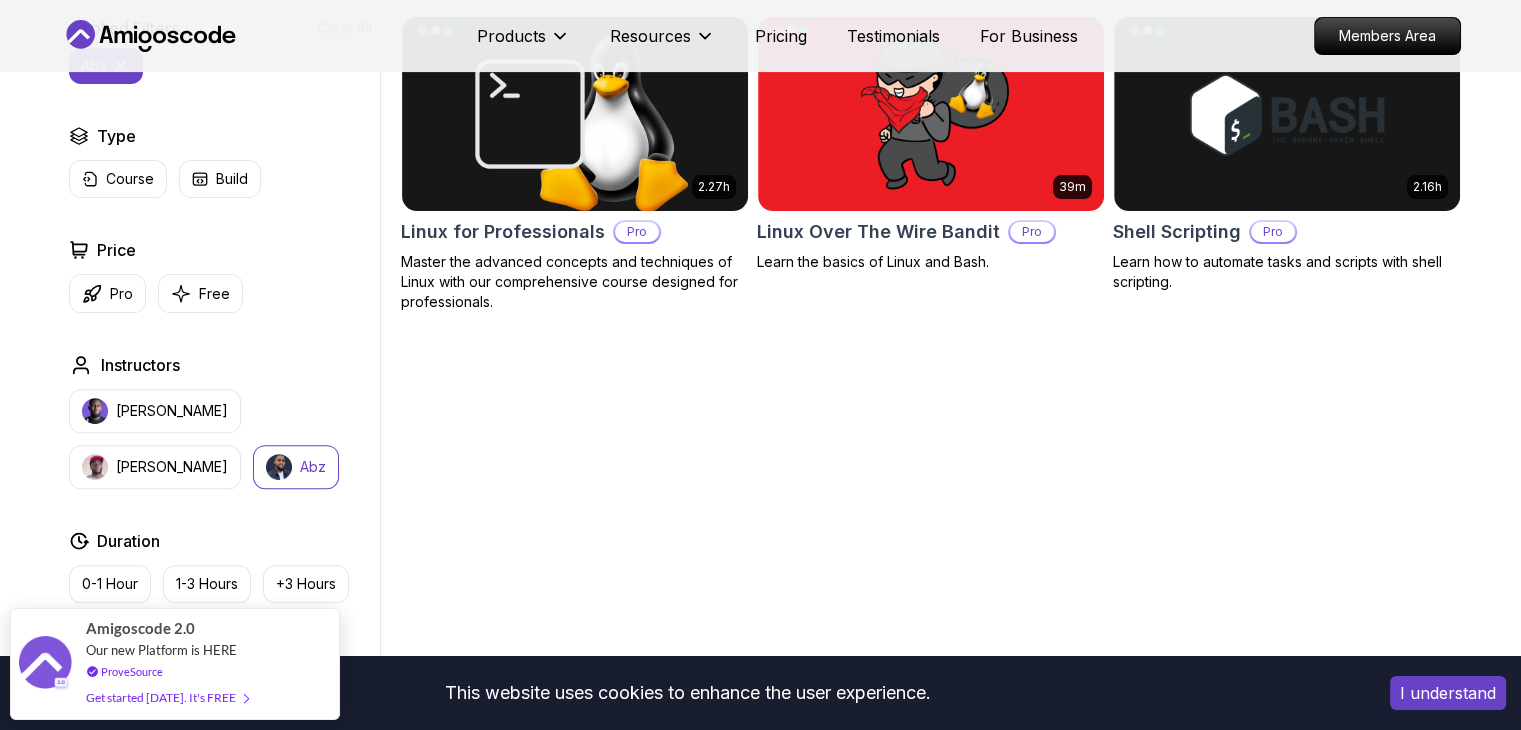 scroll, scrollTop: 628, scrollLeft: 0, axis: vertical 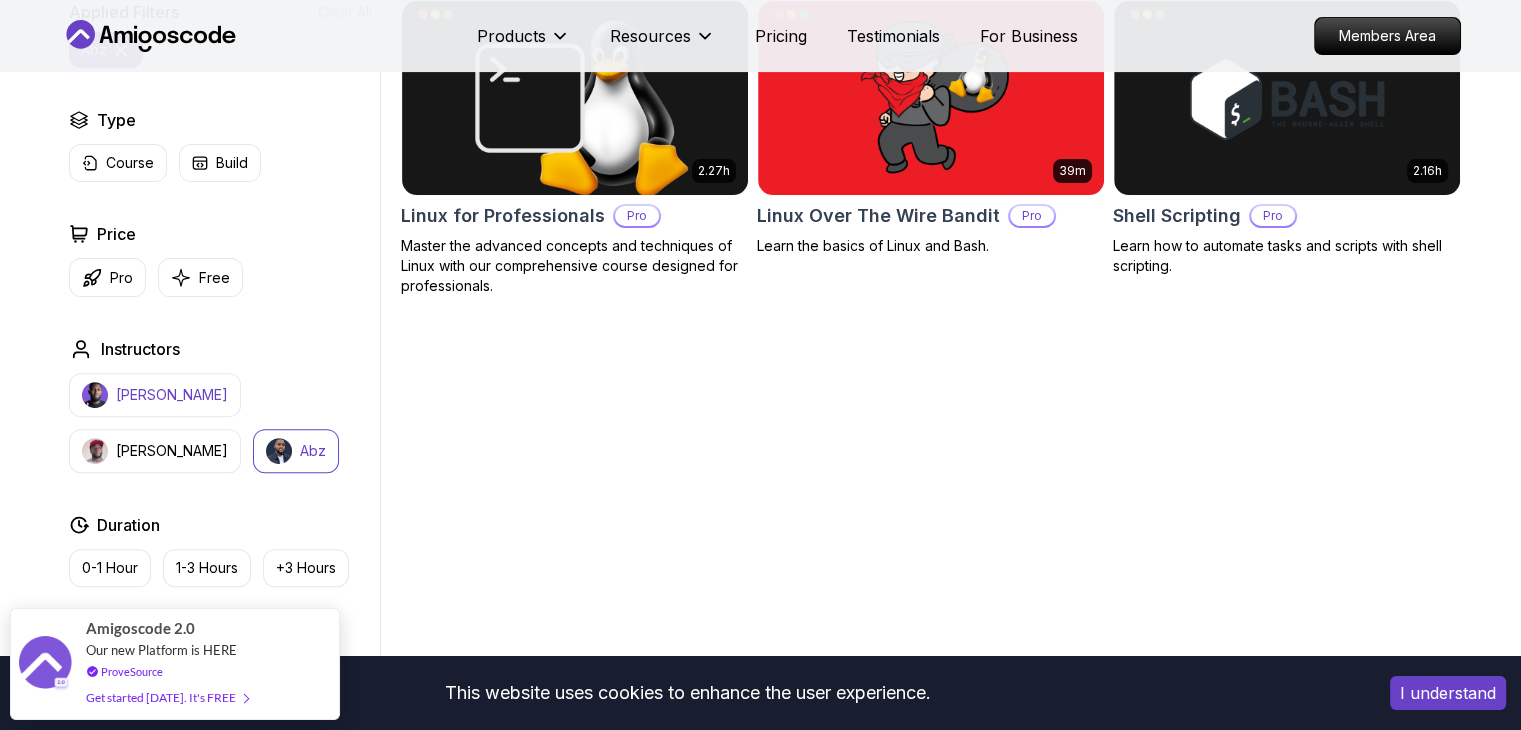 click on "[PERSON_NAME]" at bounding box center [172, 395] 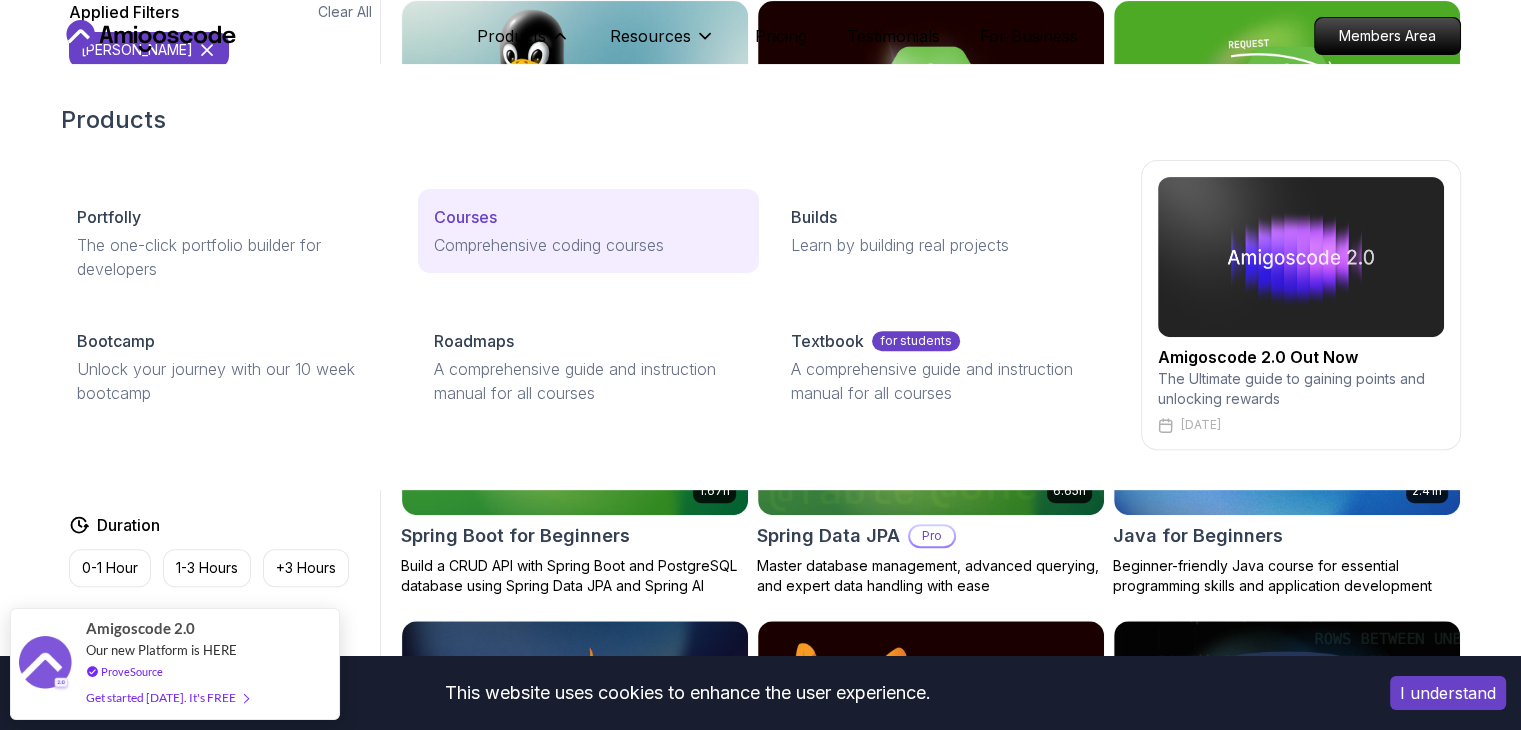 click on "Courses" at bounding box center [465, 217] 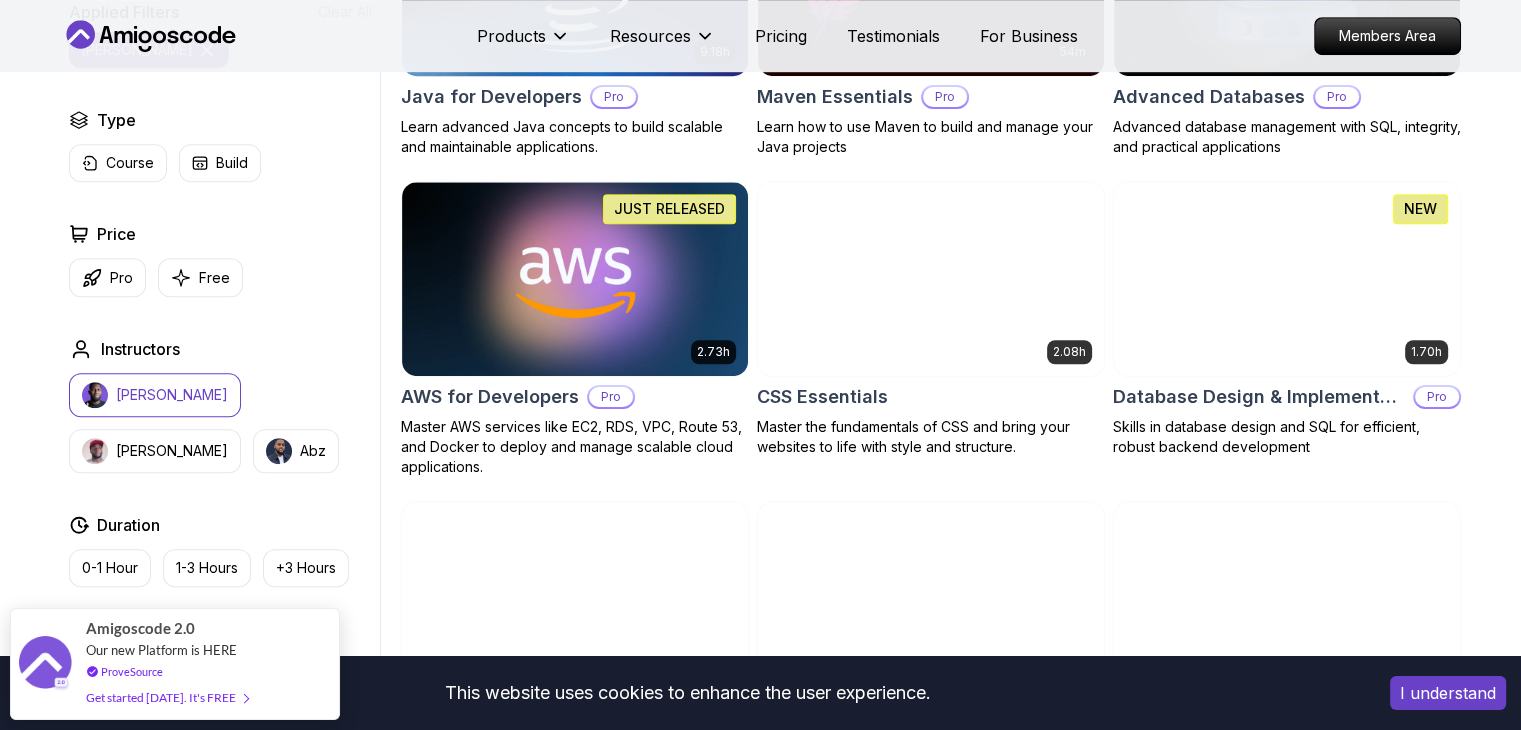 scroll, scrollTop: 1367, scrollLeft: 0, axis: vertical 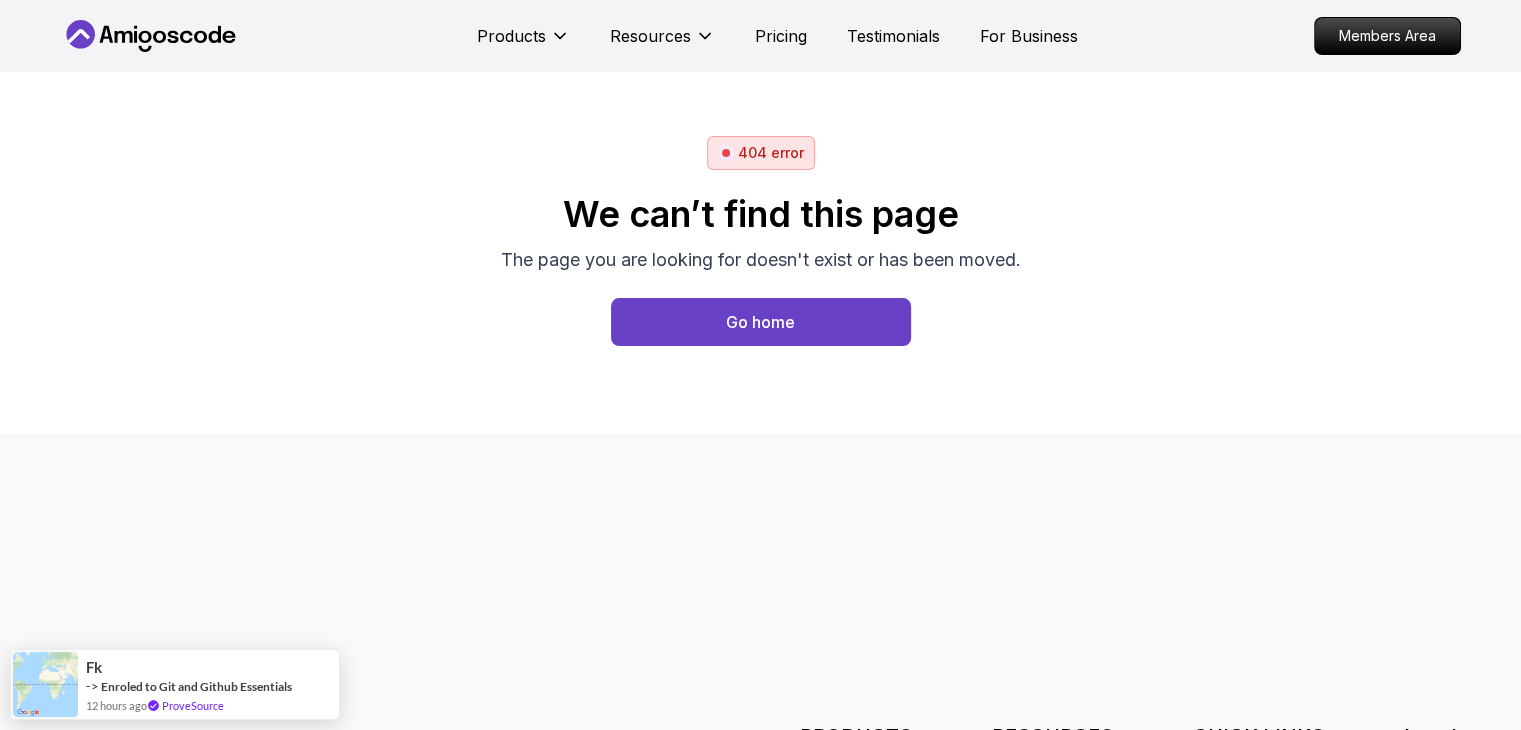 click on "Products Resources Pricing Testimonials For Business Members Area  404 error We can’t find this page   The page you are looking for doesn't exist or has been moved. Go home PRODUCTS Portfolly Courses Builds soon Bootcamp Roadmaps Textbook RESOURCES Team Blogs Newsletter Community QUICK LINKS Pricing Testimonials Merch Support Legal Terms Privacy Assalamualaikum 👋 © 2025 Amigoscode. All rights reserved. hello@amigoscode.com © 2025 Amigoscode. All rights reserved.
Fk ->   Enroled to Git and Github Essentials 12 hours ago     ProveSource" at bounding box center [760, 365] 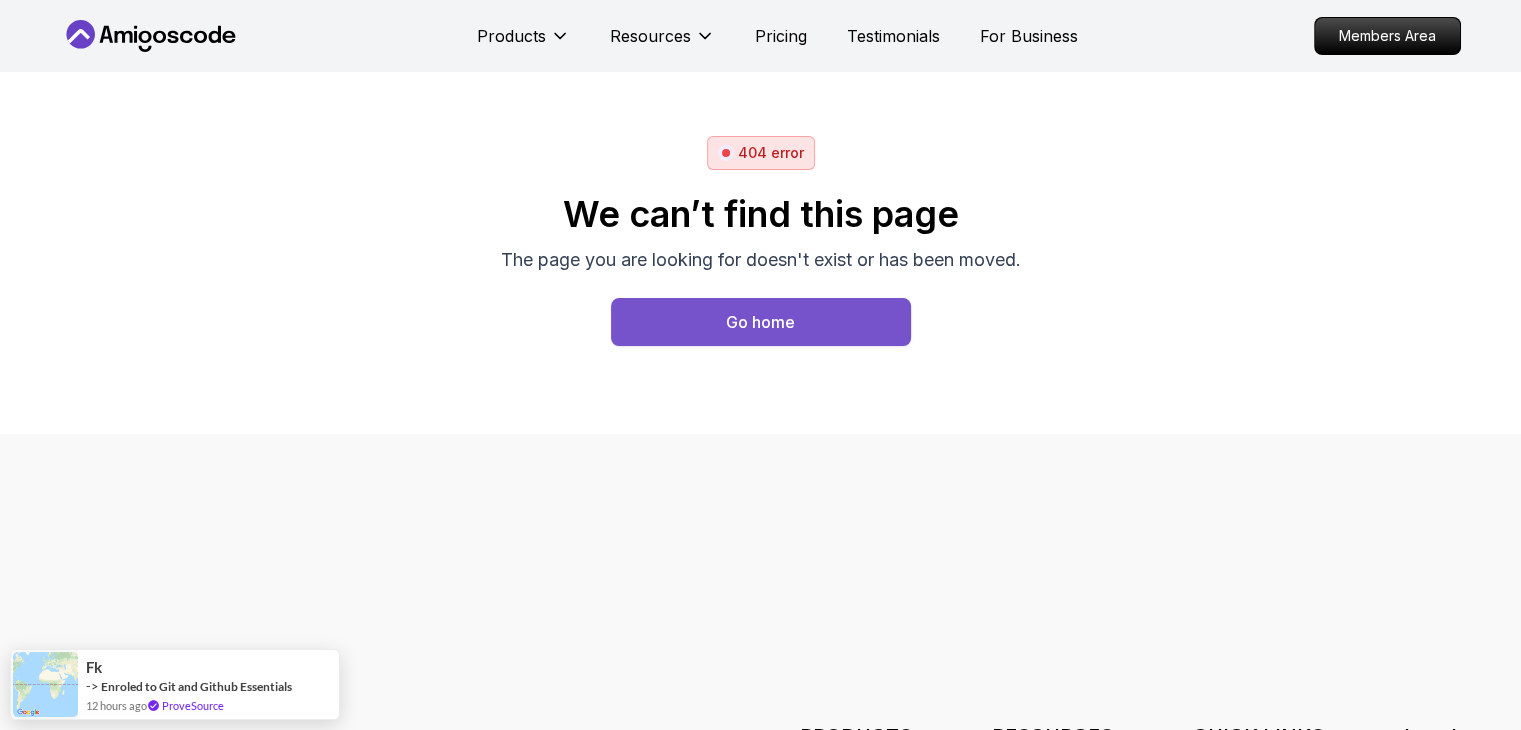 click on "Go home" at bounding box center (760, 322) 